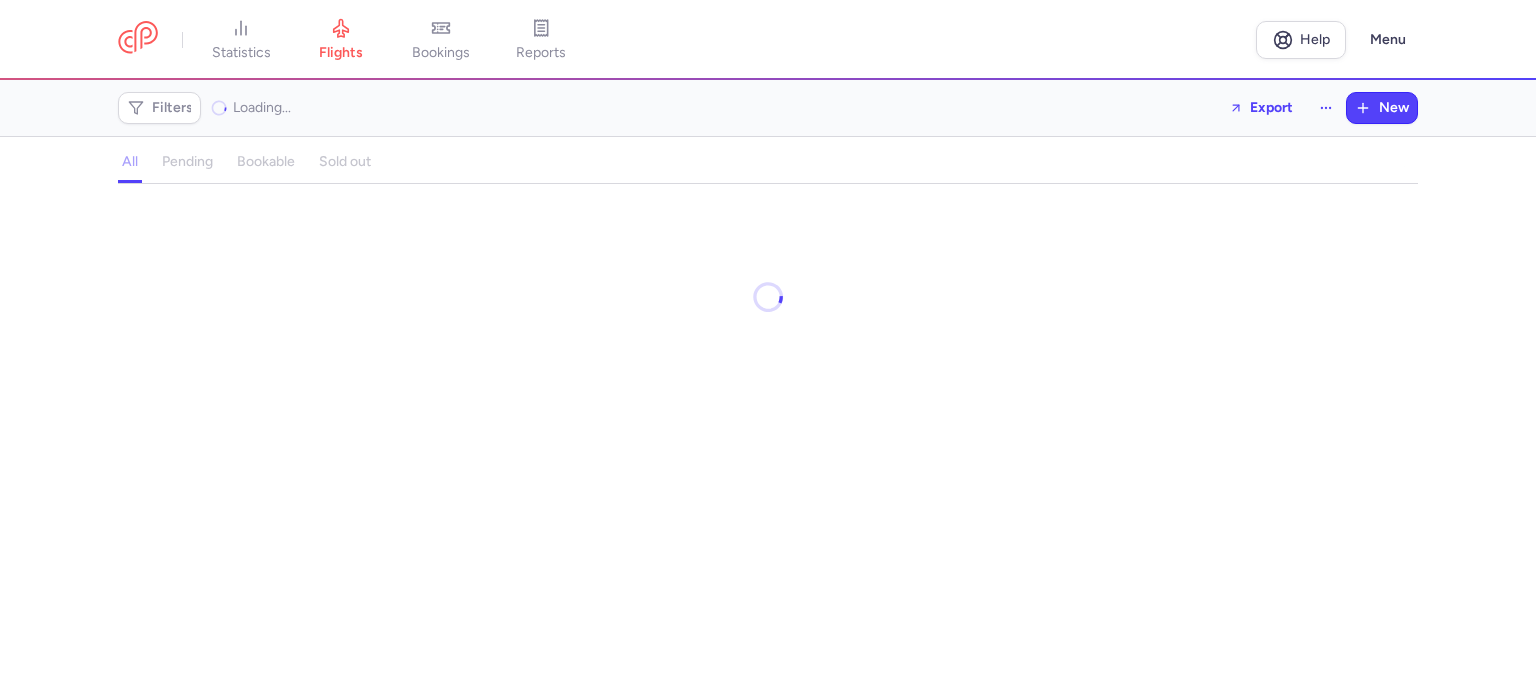 scroll, scrollTop: 0, scrollLeft: 0, axis: both 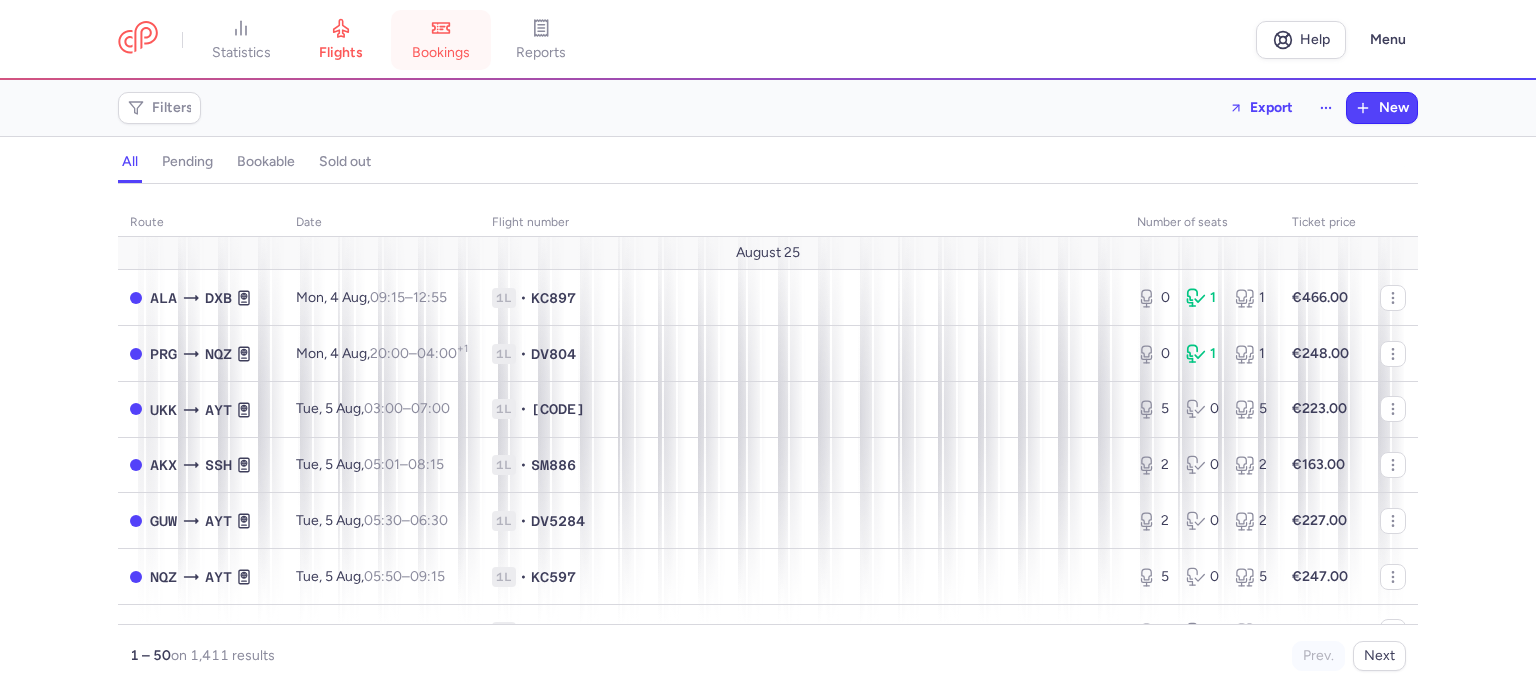 click on "bookings" at bounding box center [441, 40] 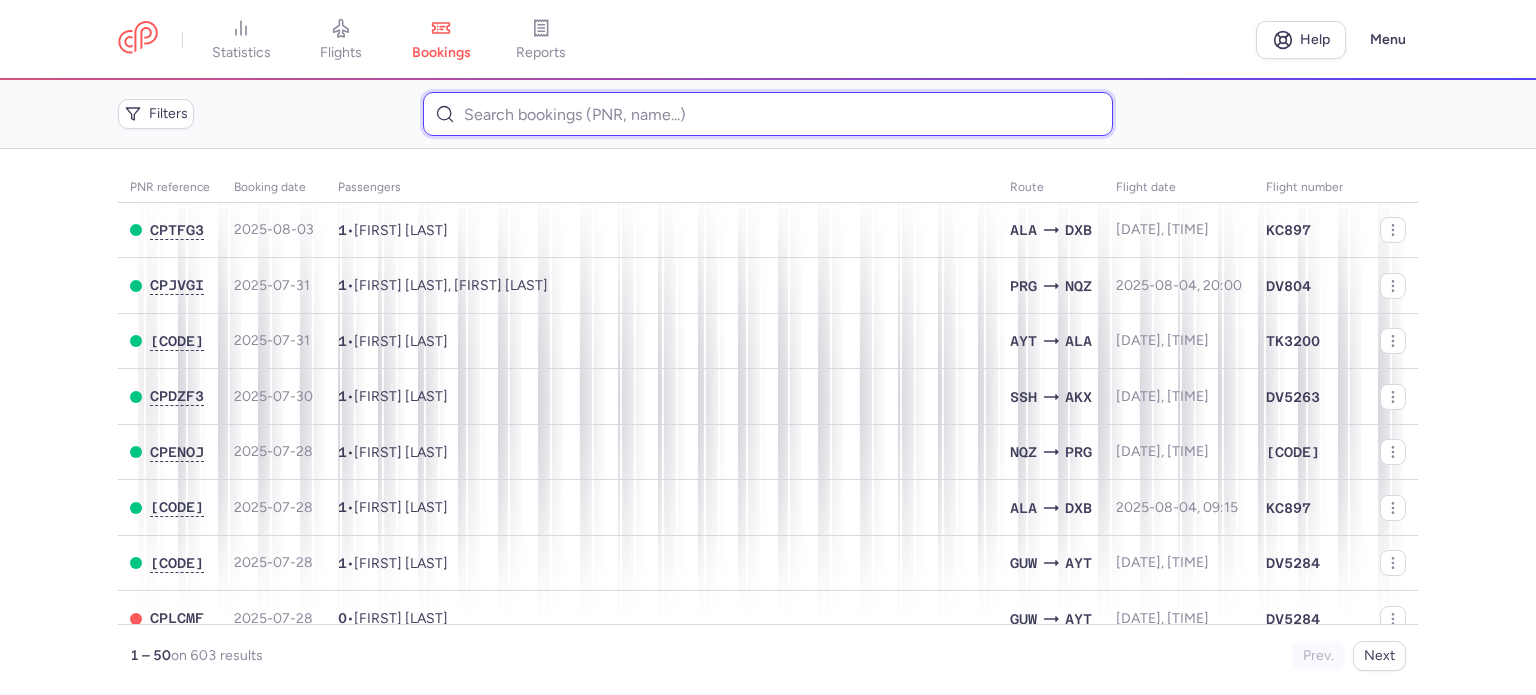 paste on "[LAST] 	[FIRST]" 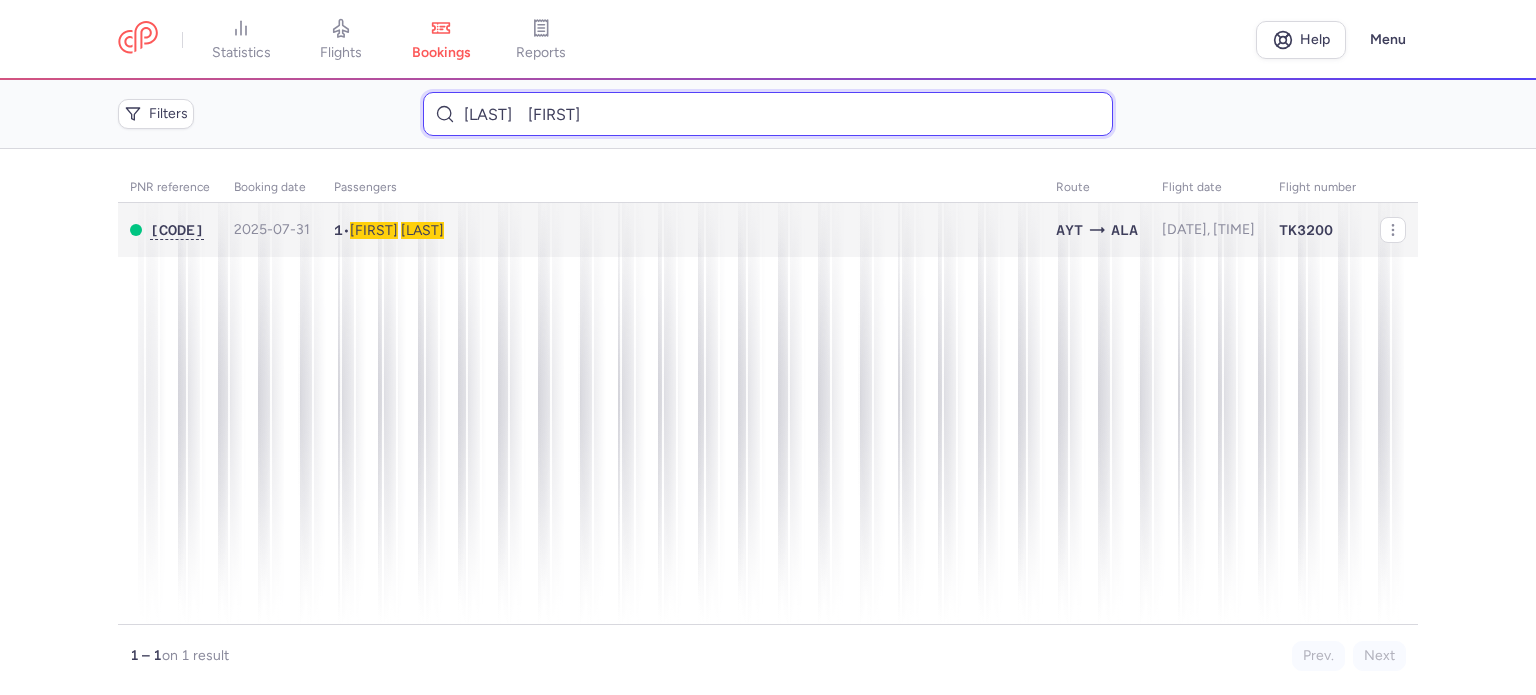 type on "[LAST] 	[FIRST]" 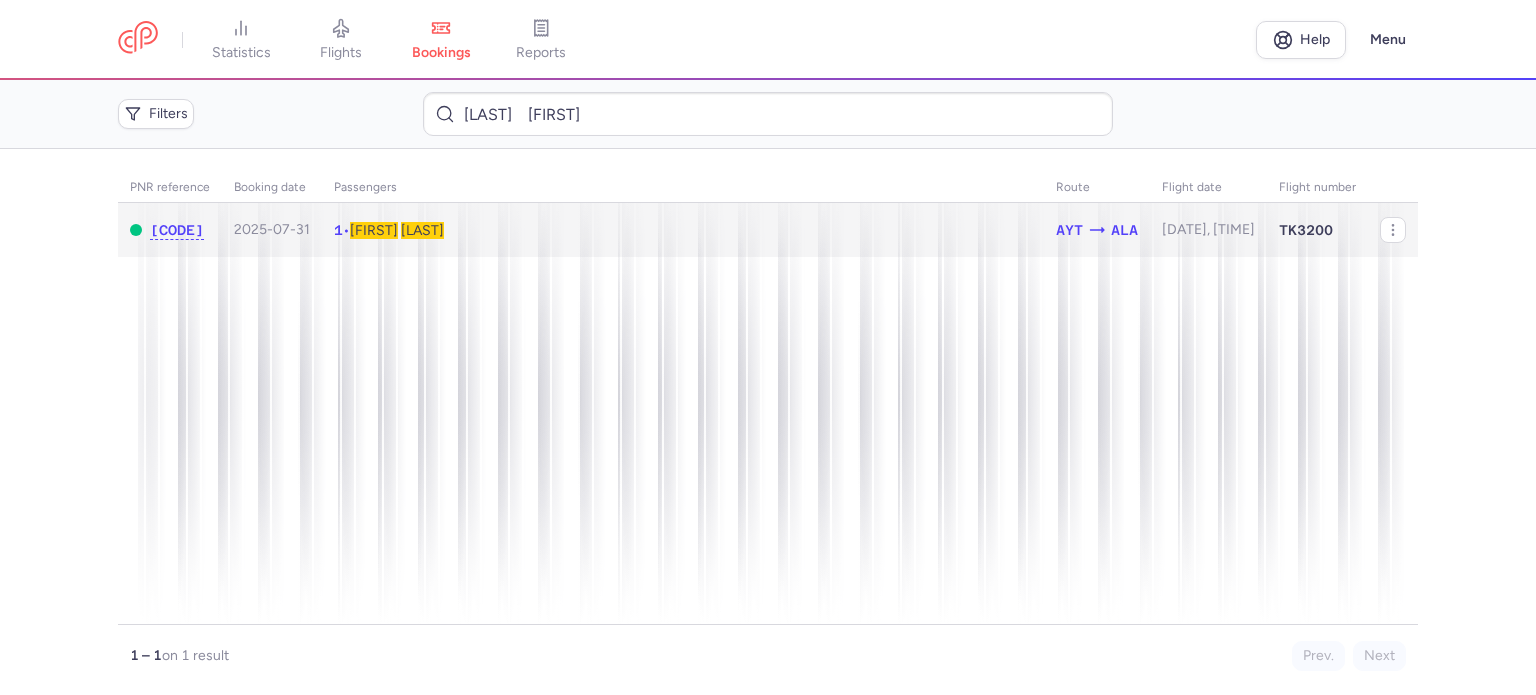 click on "[LAST]" at bounding box center (422, 230) 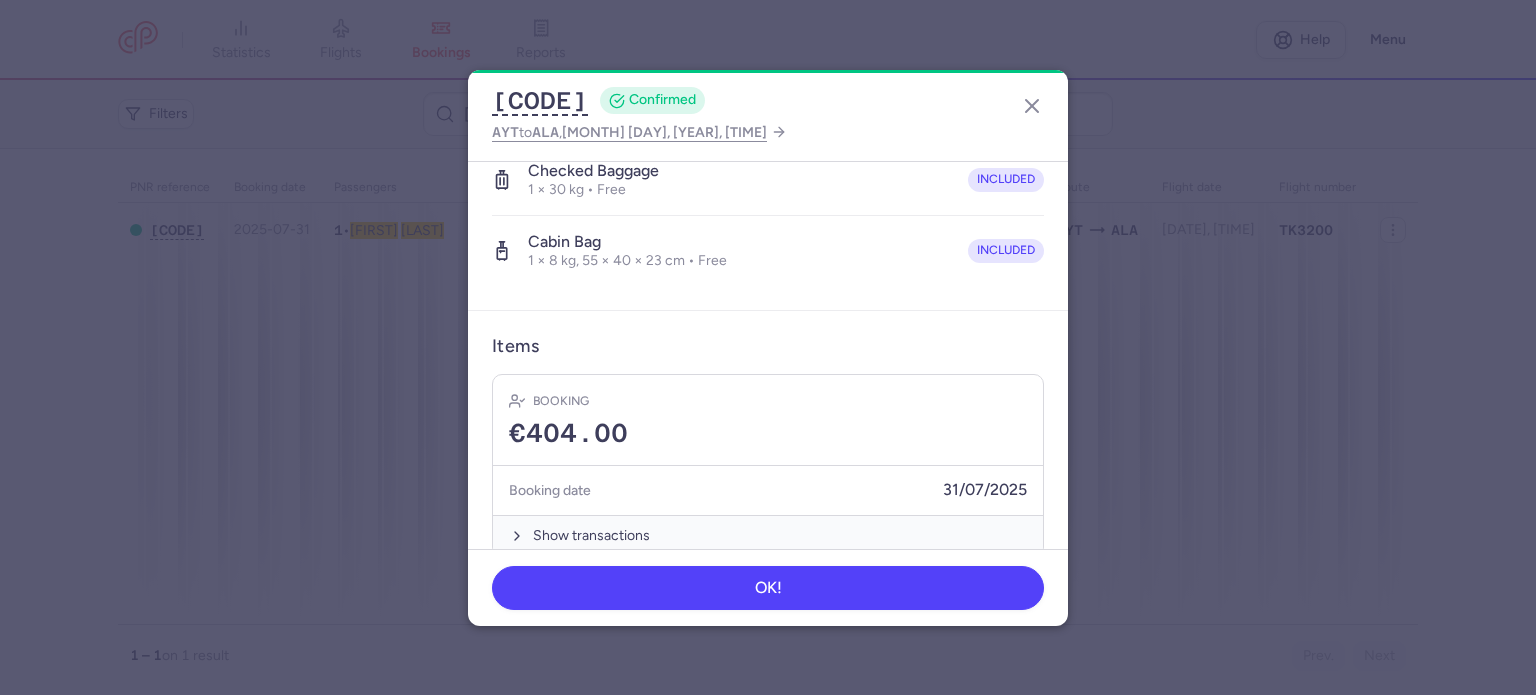 scroll, scrollTop: 423, scrollLeft: 0, axis: vertical 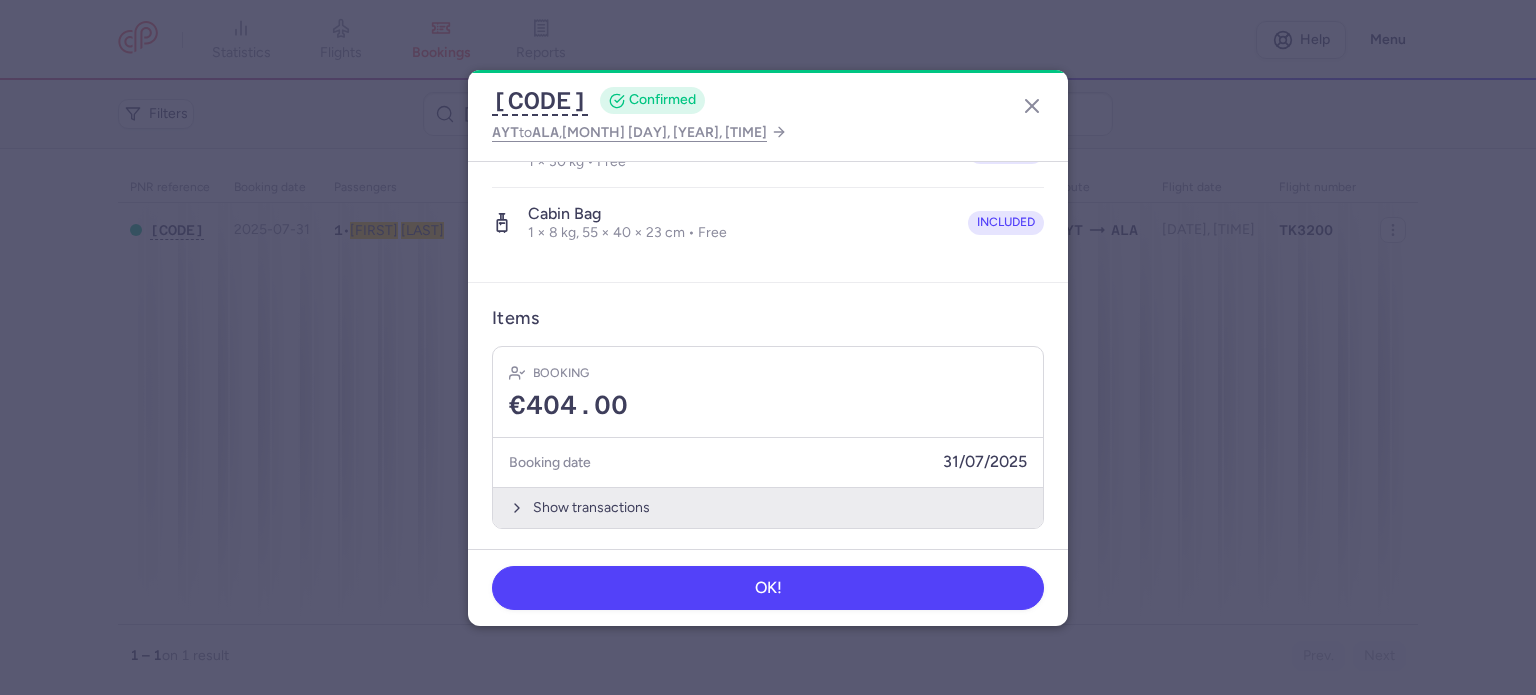 click on "Show transactions" at bounding box center [768, 507] 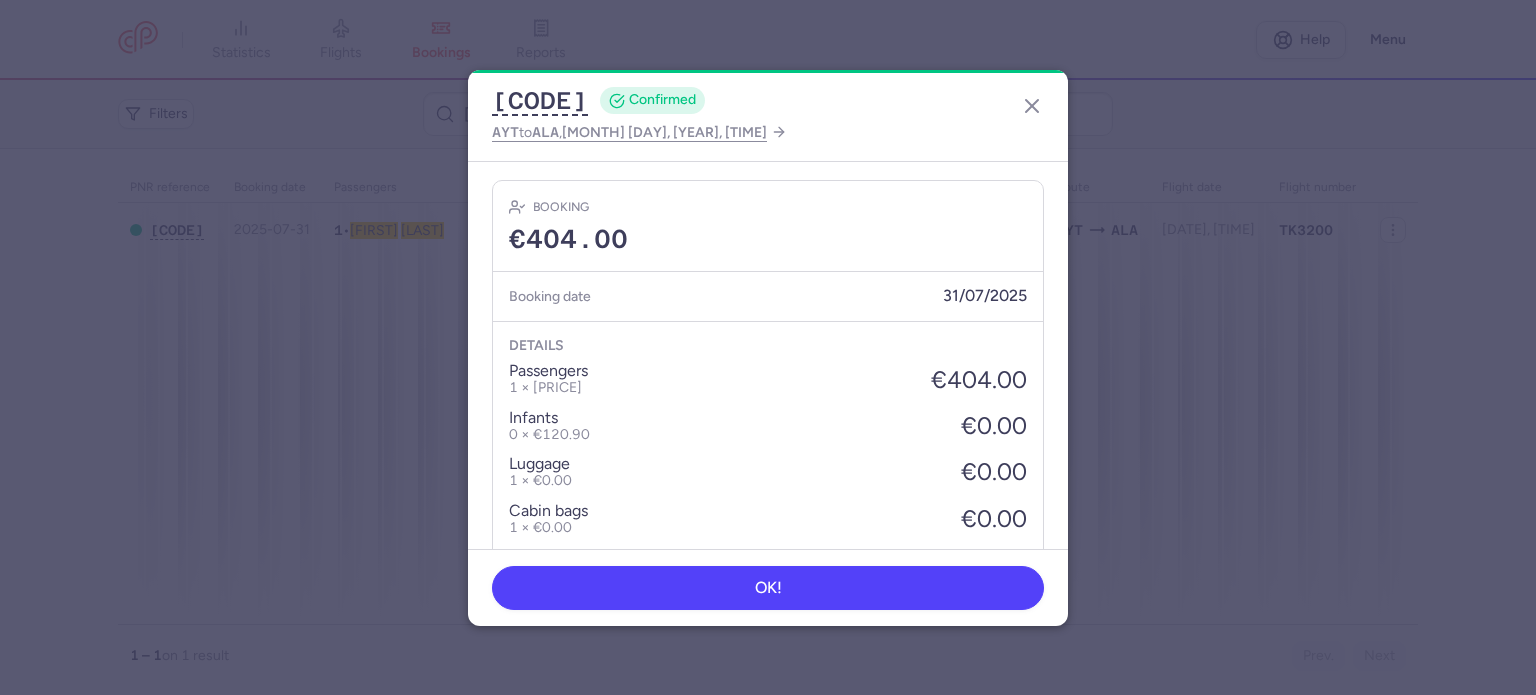 scroll, scrollTop: 723, scrollLeft: 0, axis: vertical 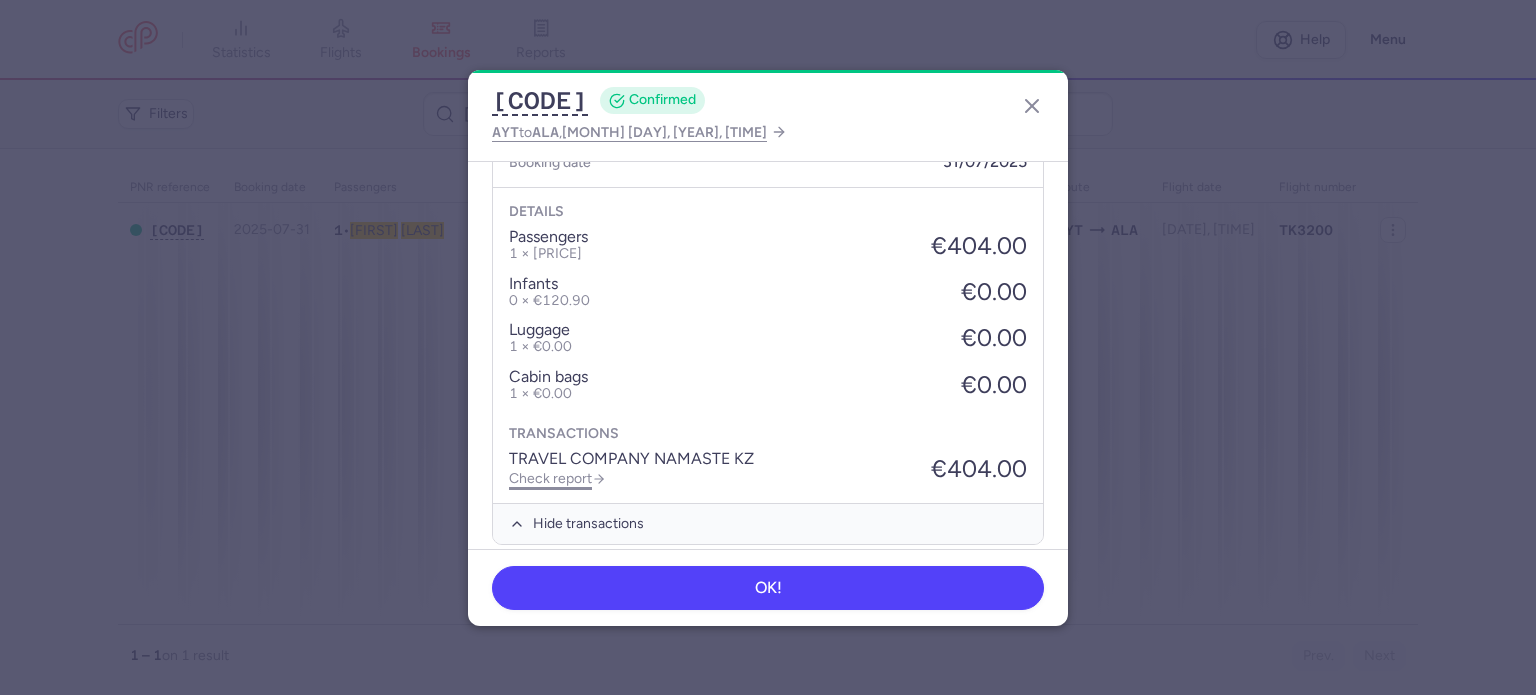 click on "Check report" 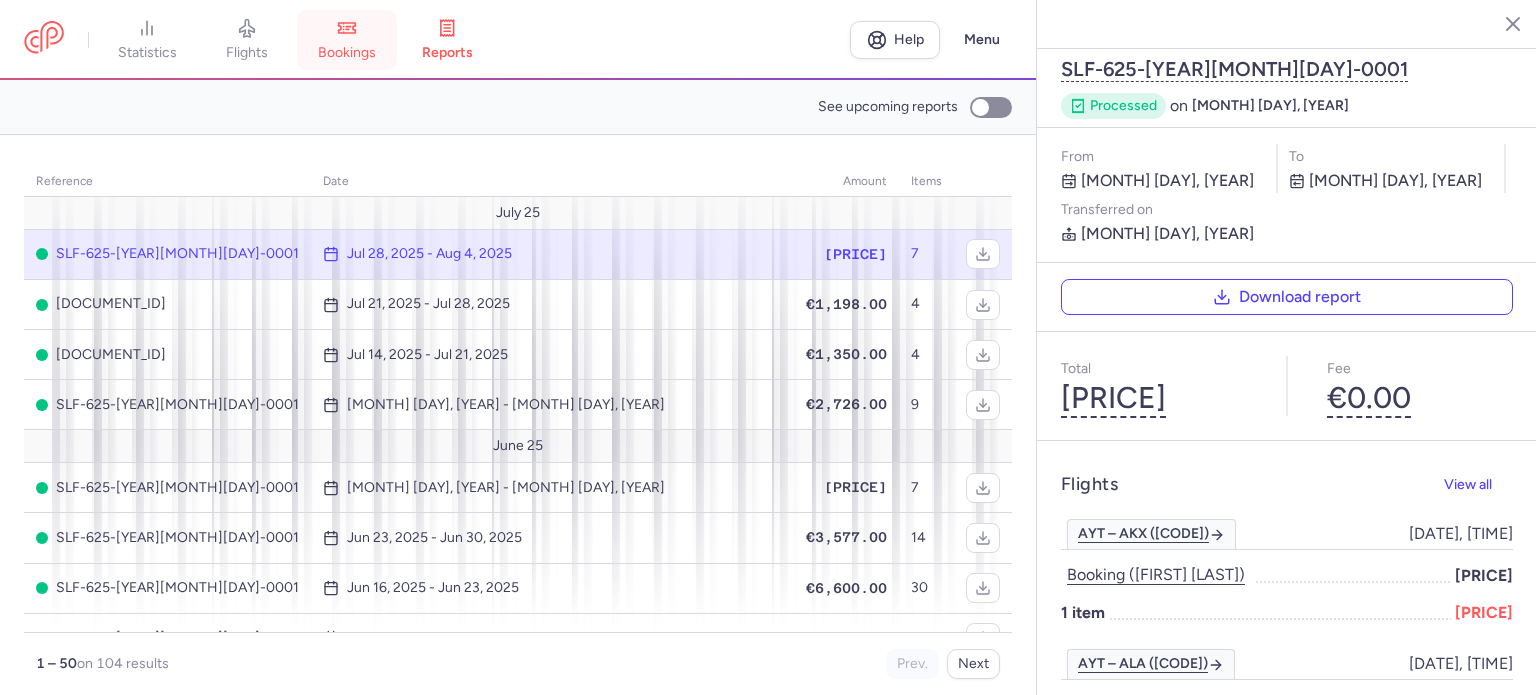click on "bookings" at bounding box center (347, 53) 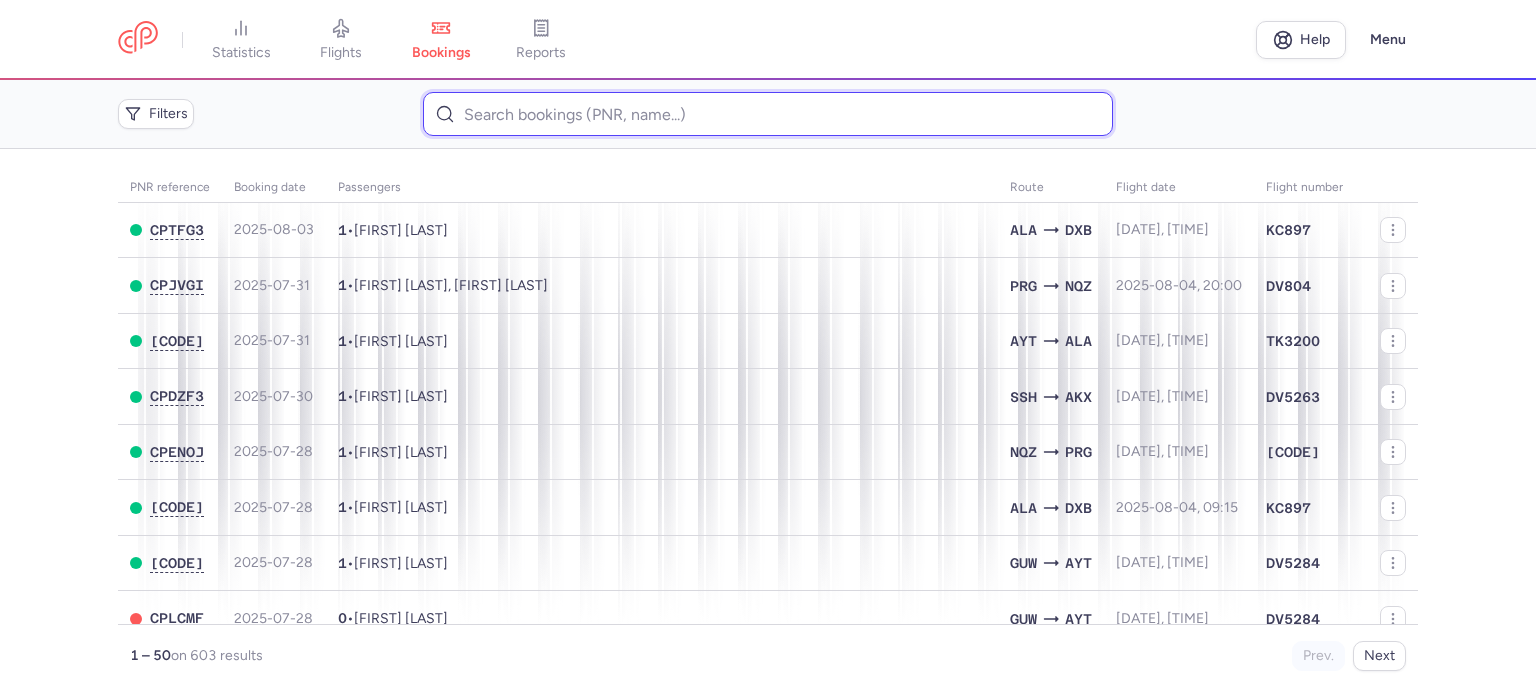 paste on "[LAST] 	[FIRST]" 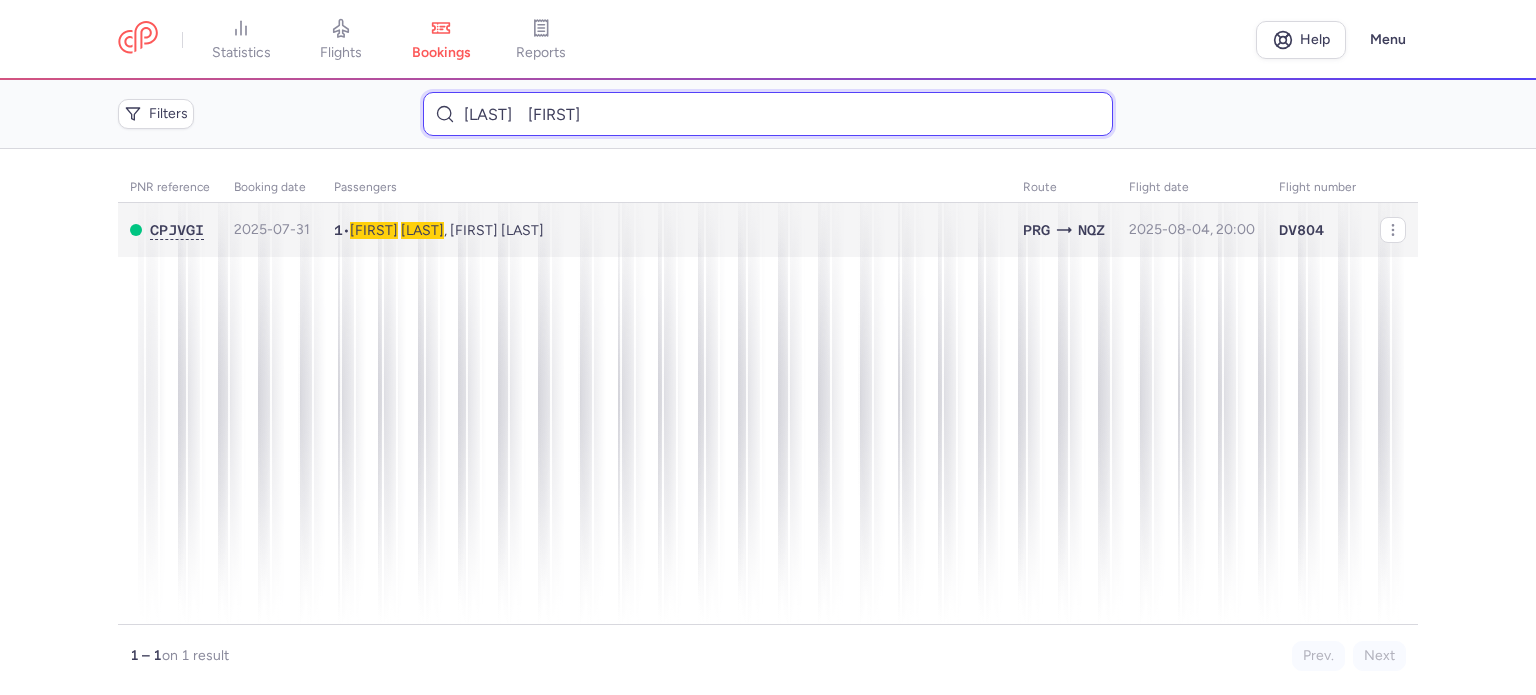 type on "[LAST] 	[FIRST]" 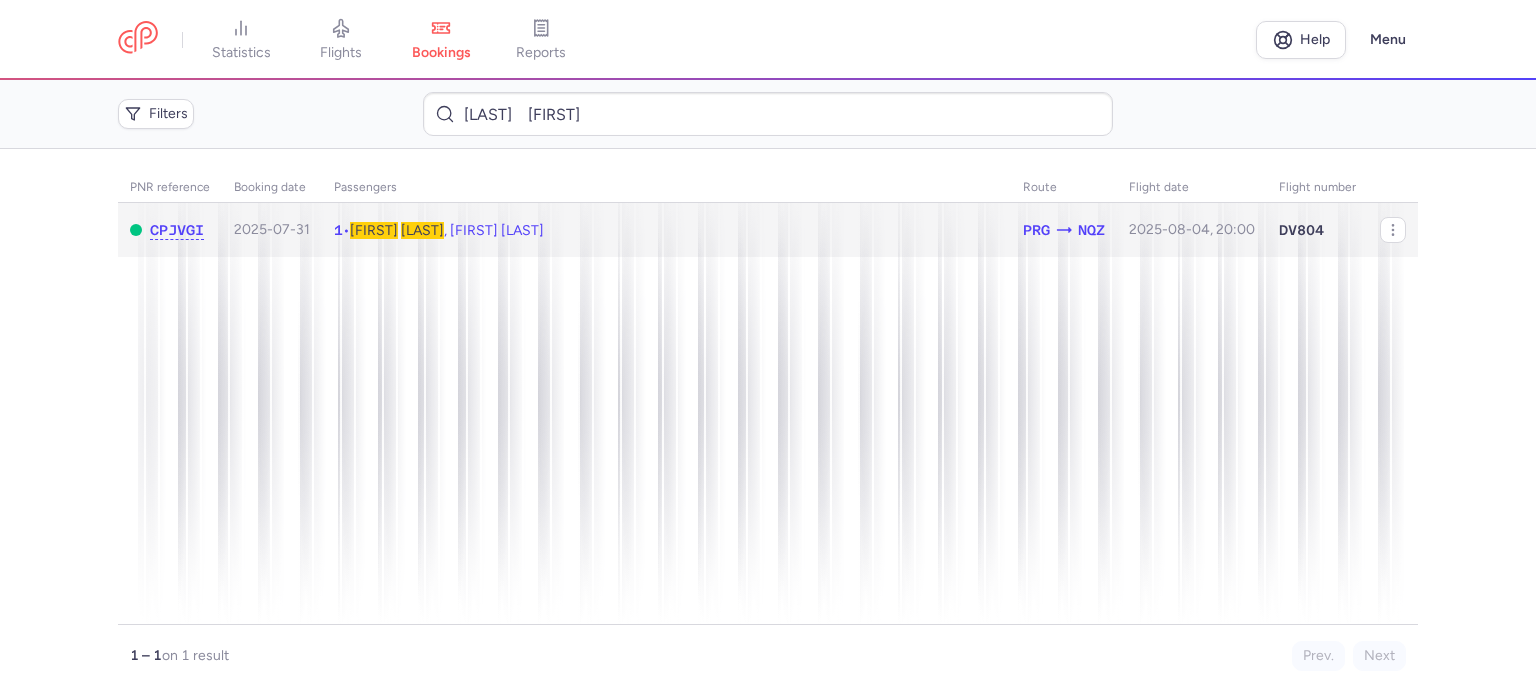 click on "[LAST]" at bounding box center (422, 230) 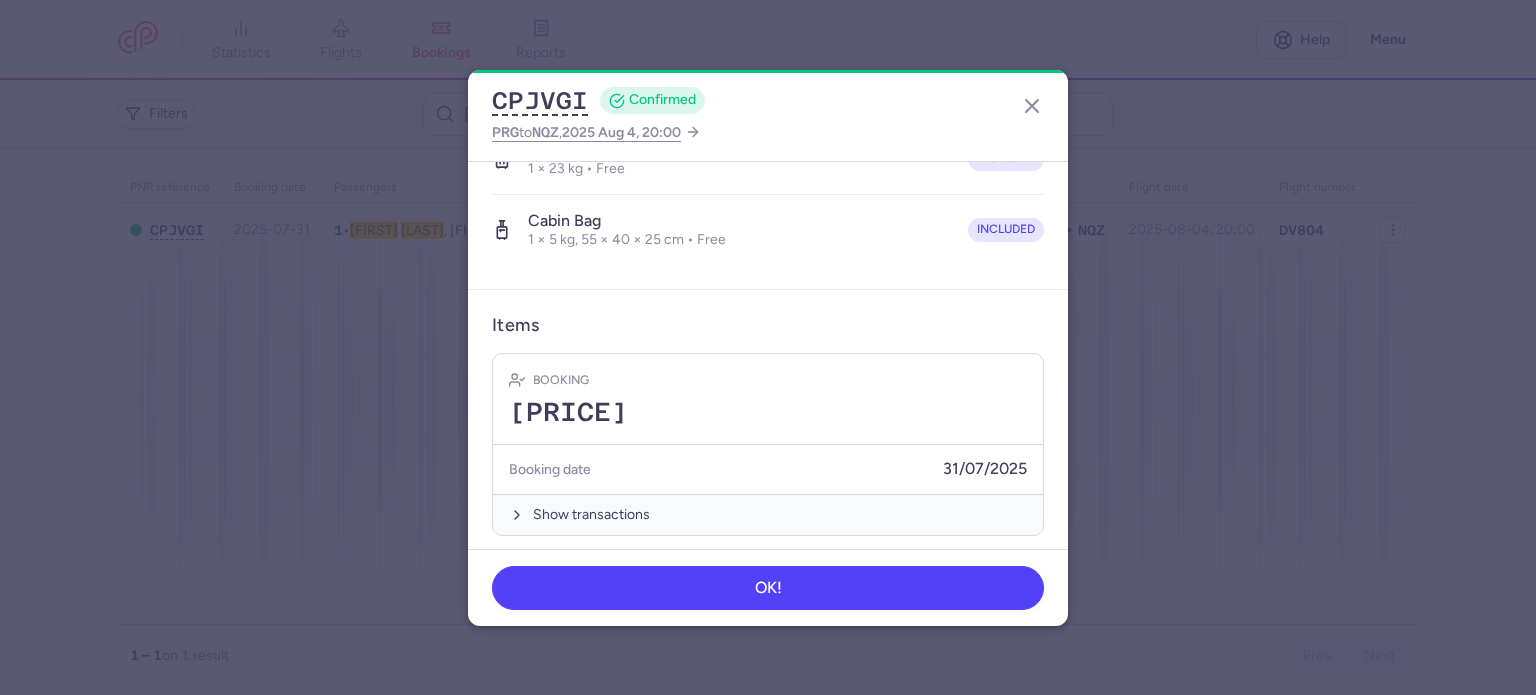 scroll, scrollTop: 597, scrollLeft: 0, axis: vertical 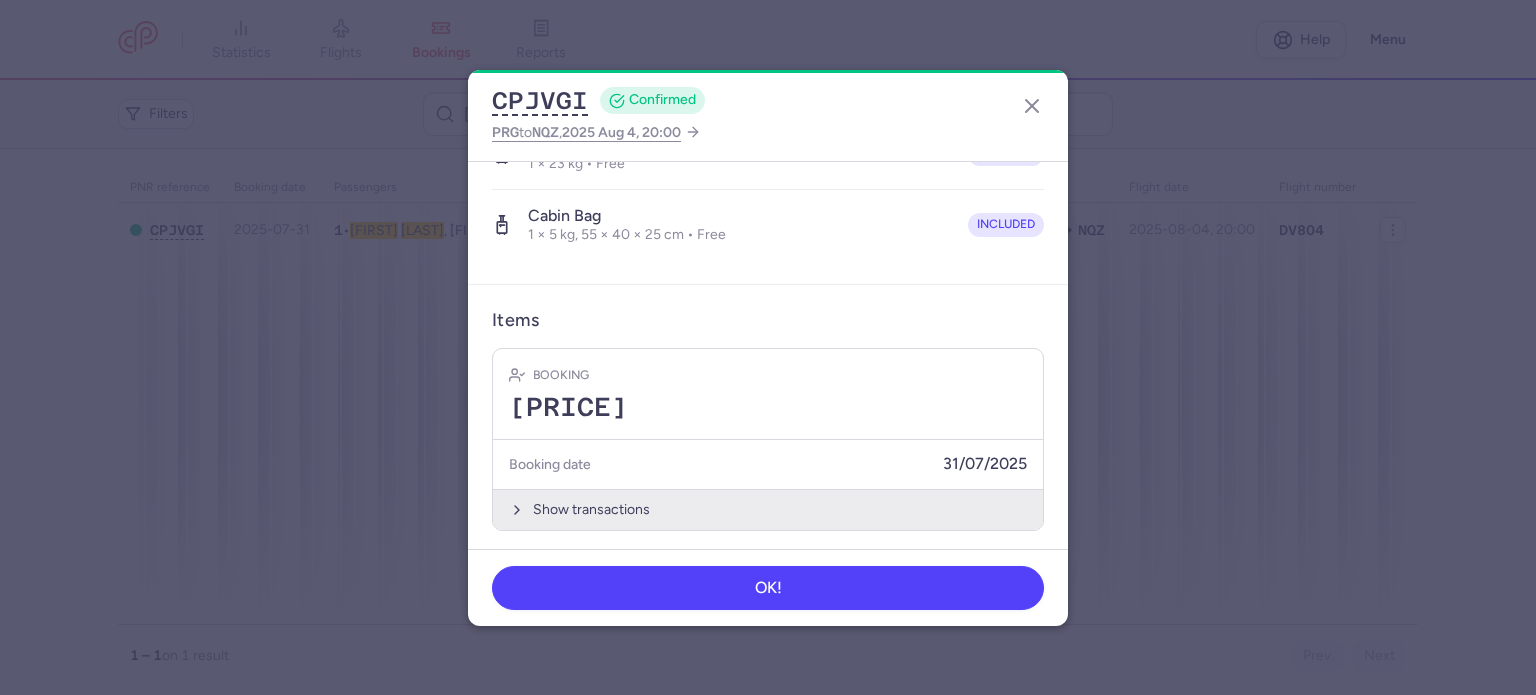 click on "Show transactions" at bounding box center (768, 509) 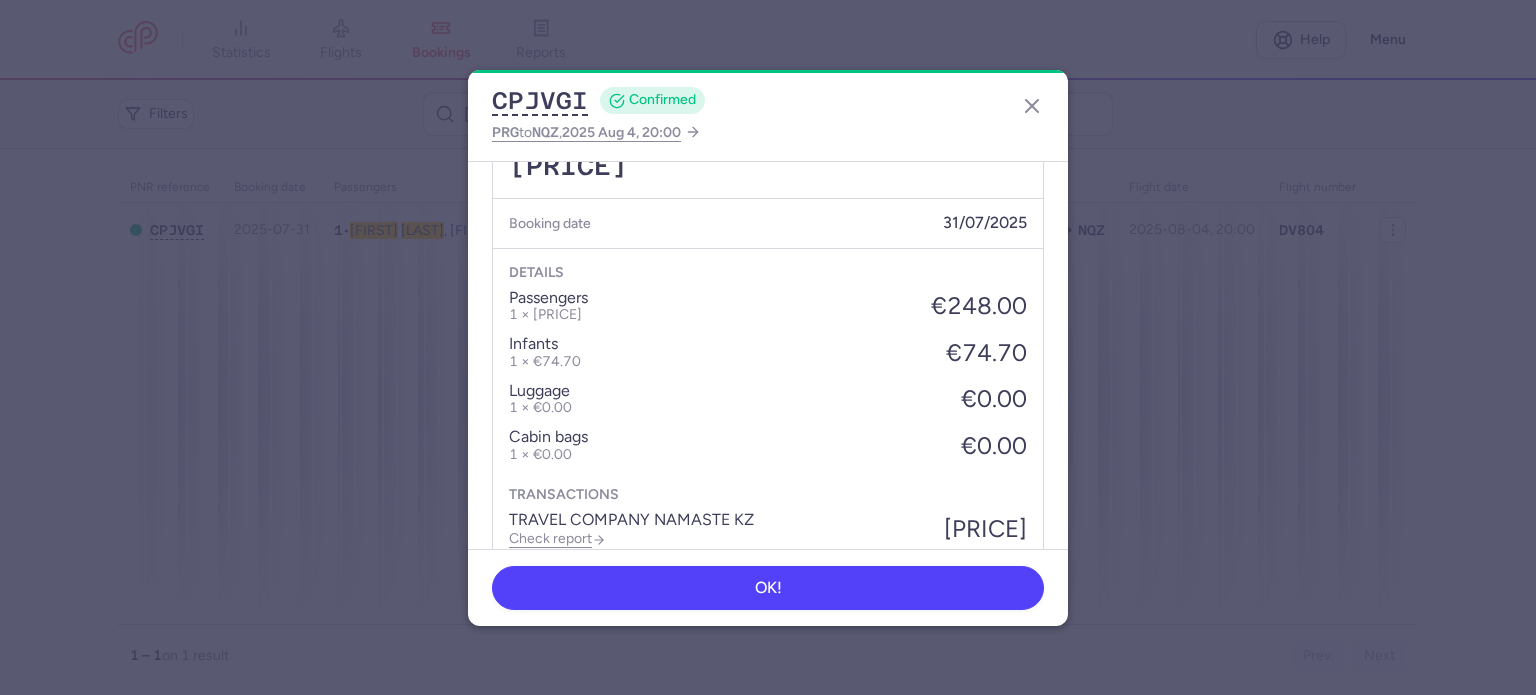 scroll, scrollTop: 913, scrollLeft: 0, axis: vertical 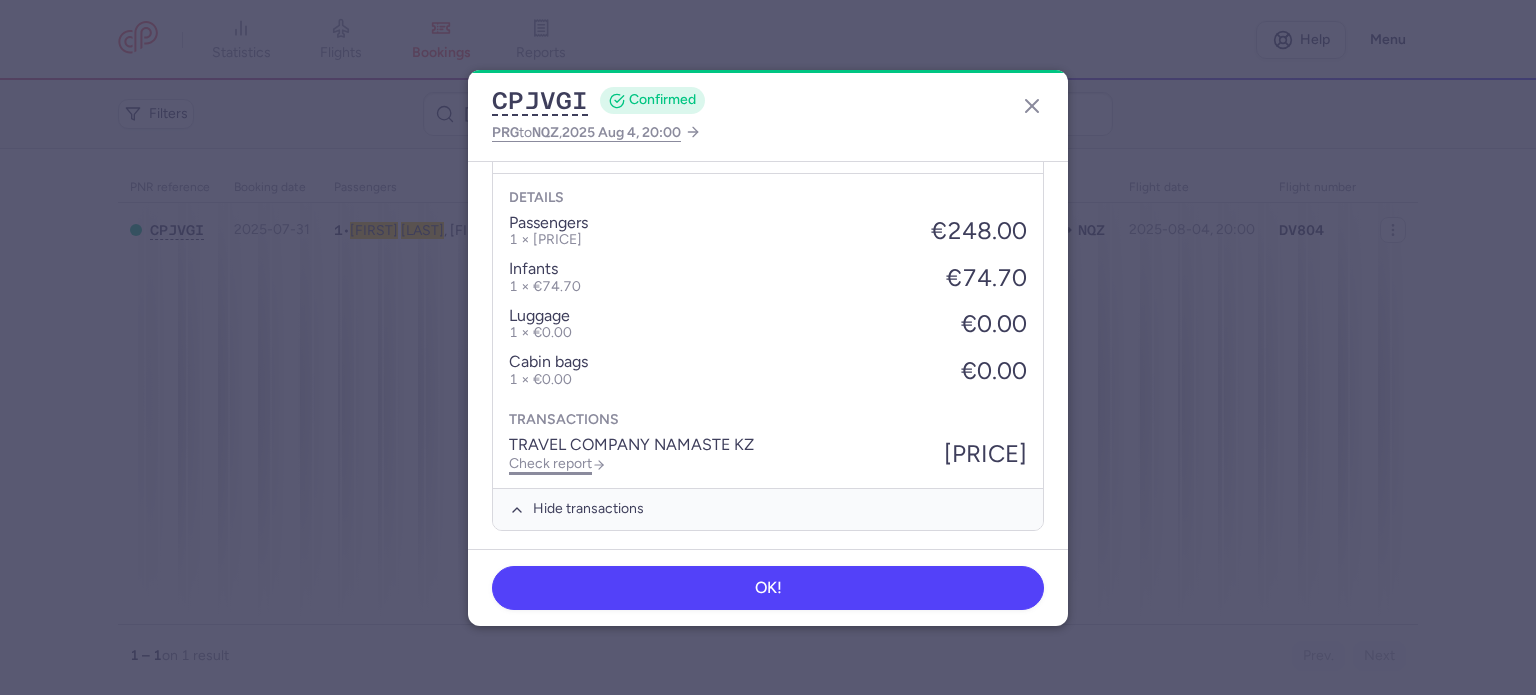 click on "Check report" 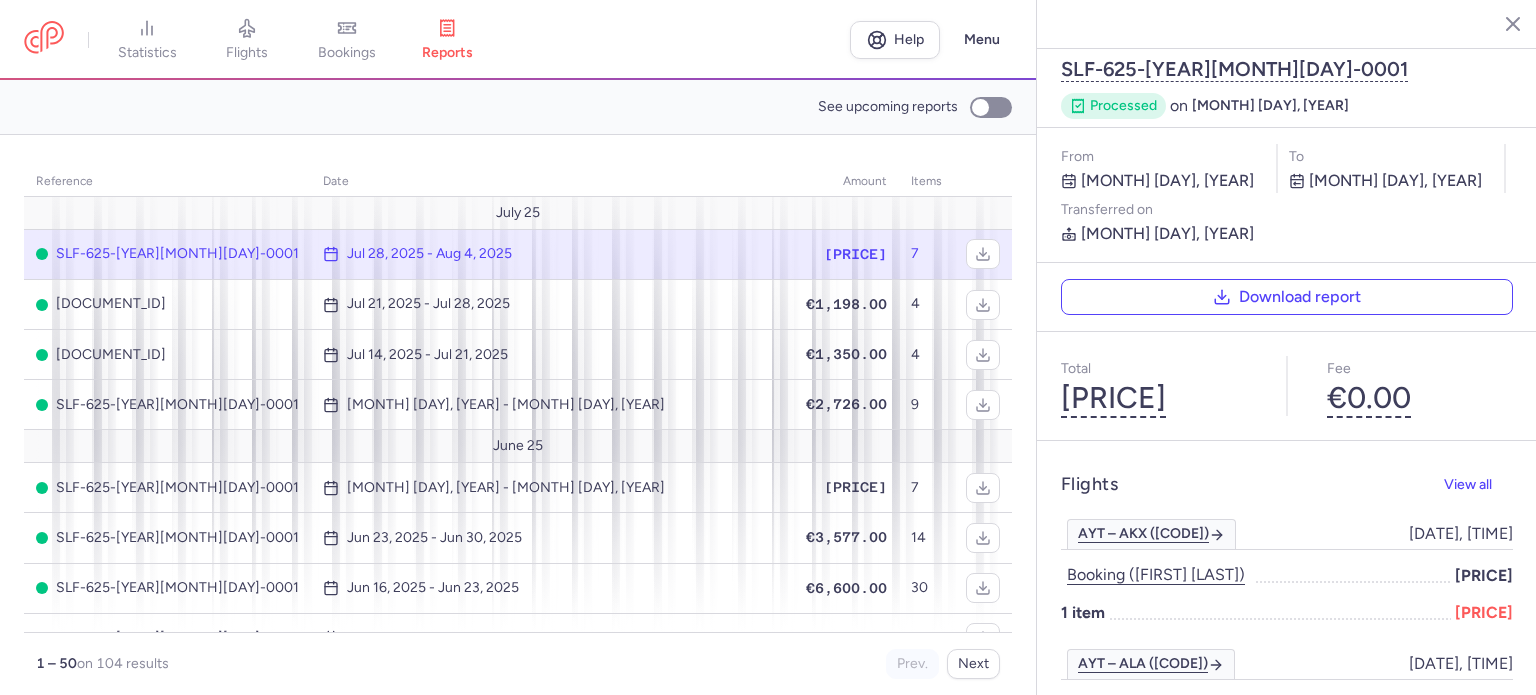 click on "bookings" at bounding box center [347, 40] 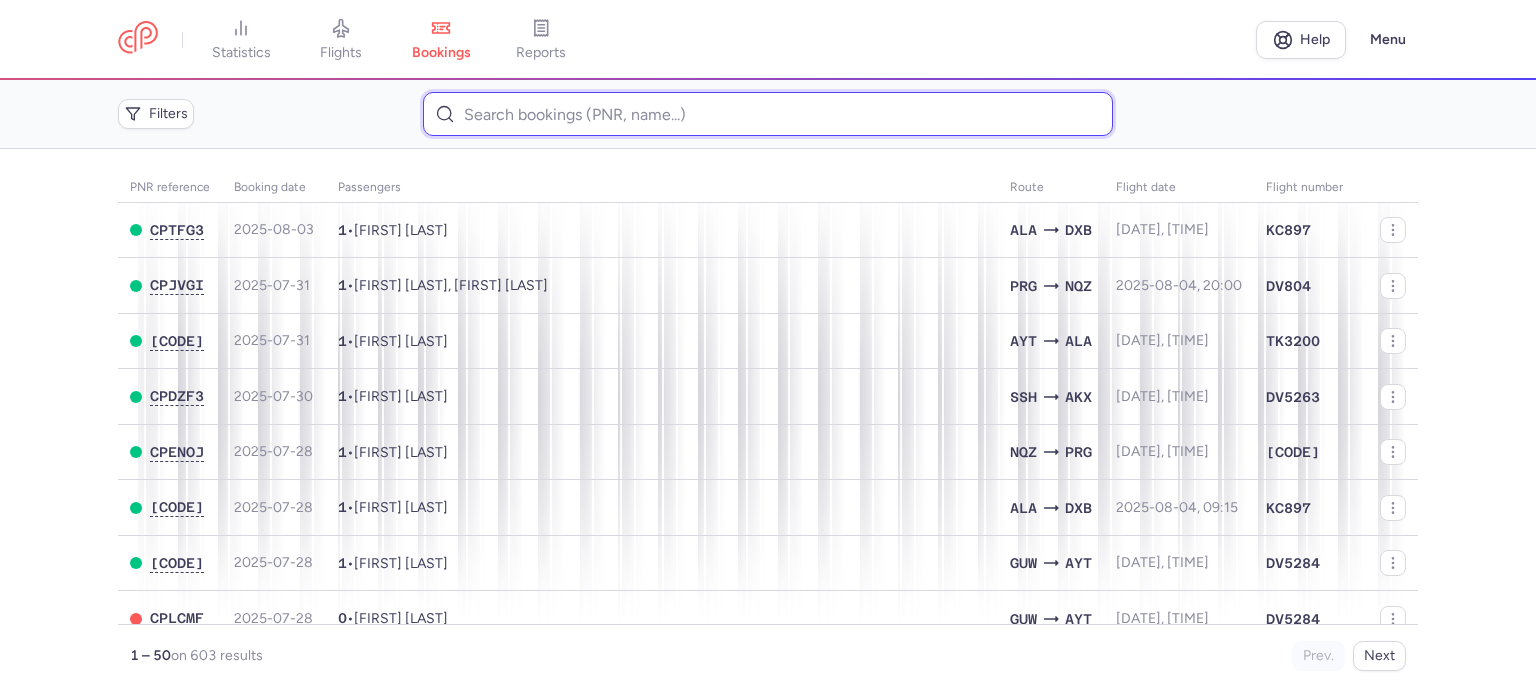 paste on "[LAST] 	[FIRST]" 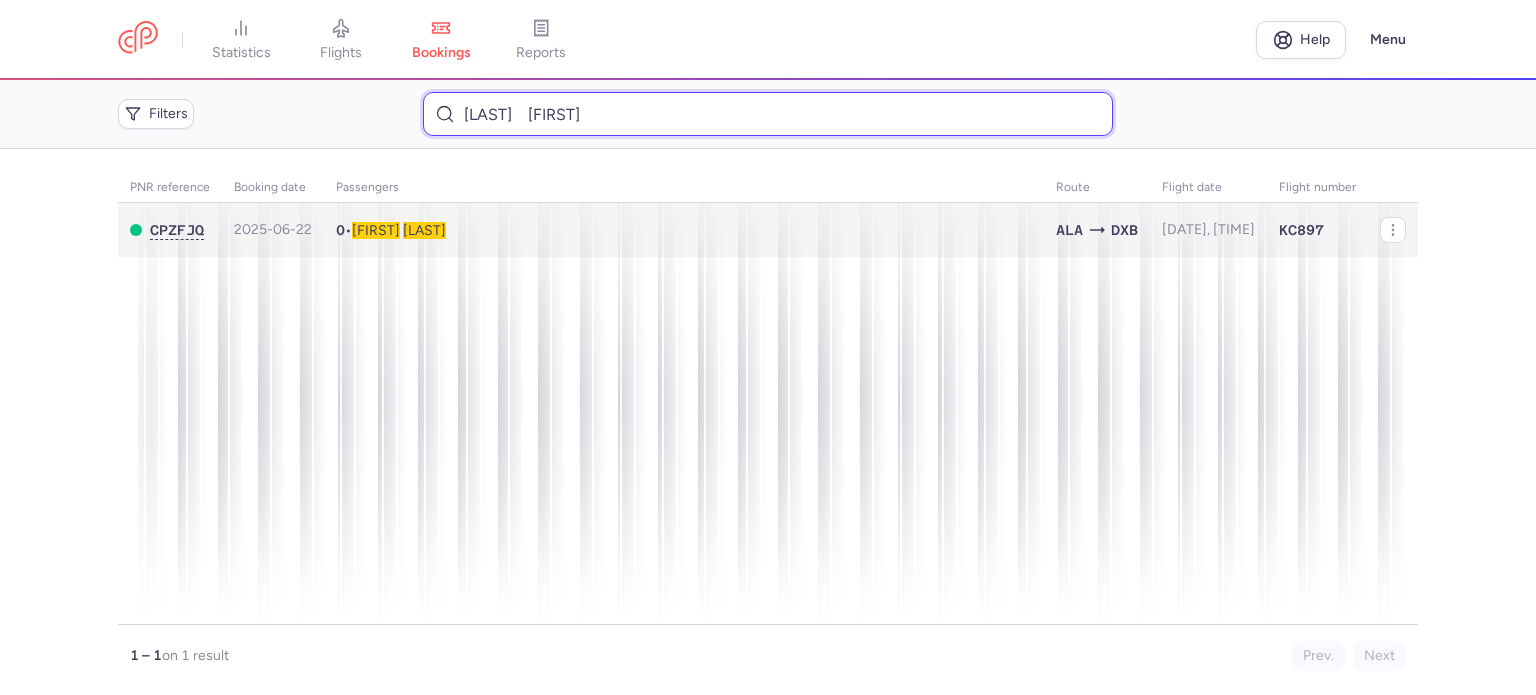 type on "[LAST] 	[FIRST]" 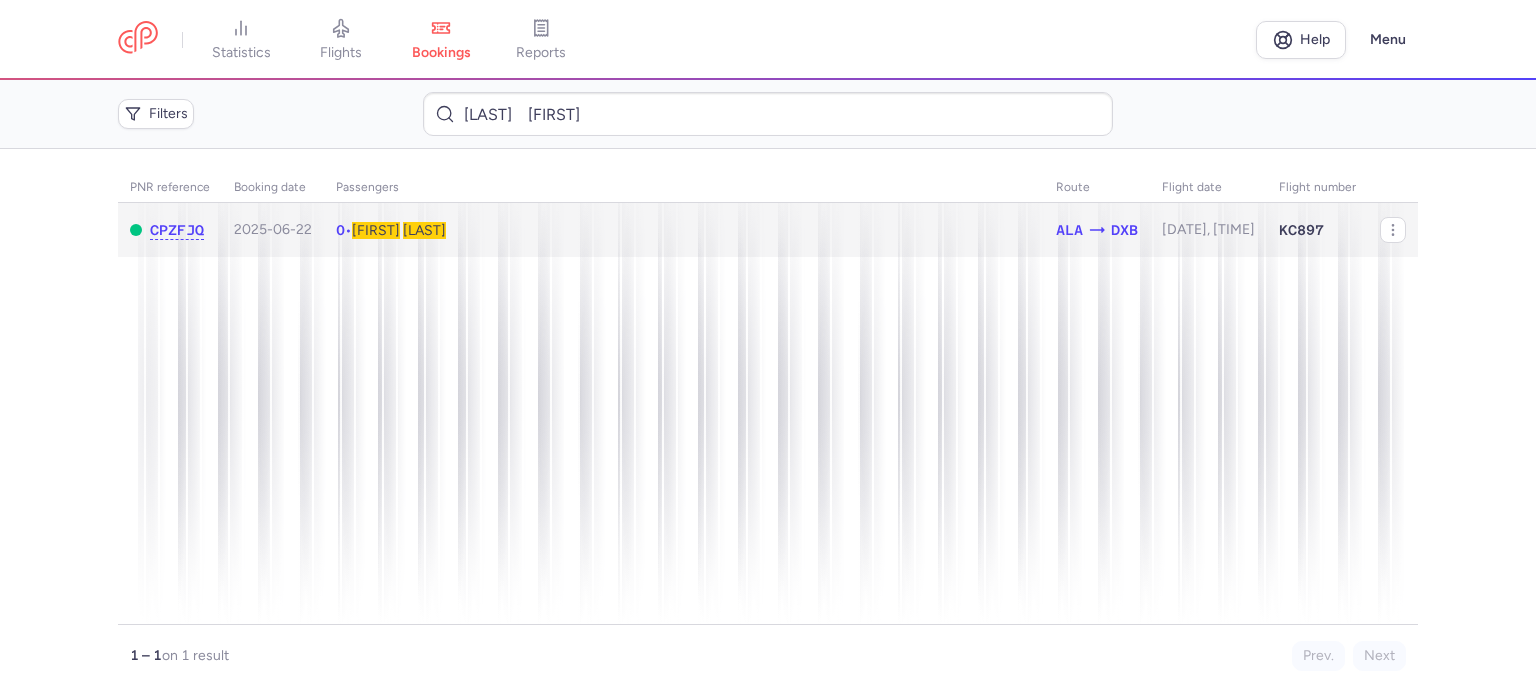 click on "[LAST]" at bounding box center [424, 230] 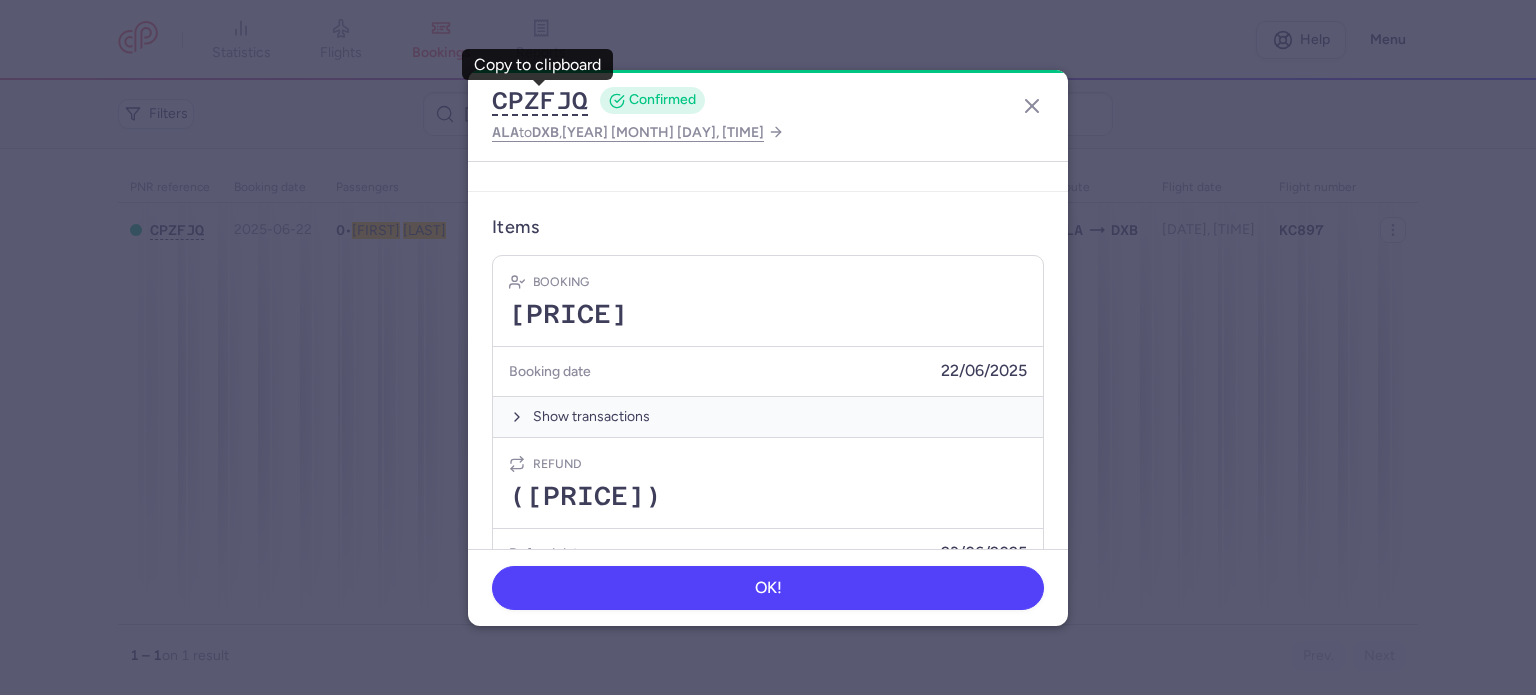 scroll, scrollTop: 600, scrollLeft: 0, axis: vertical 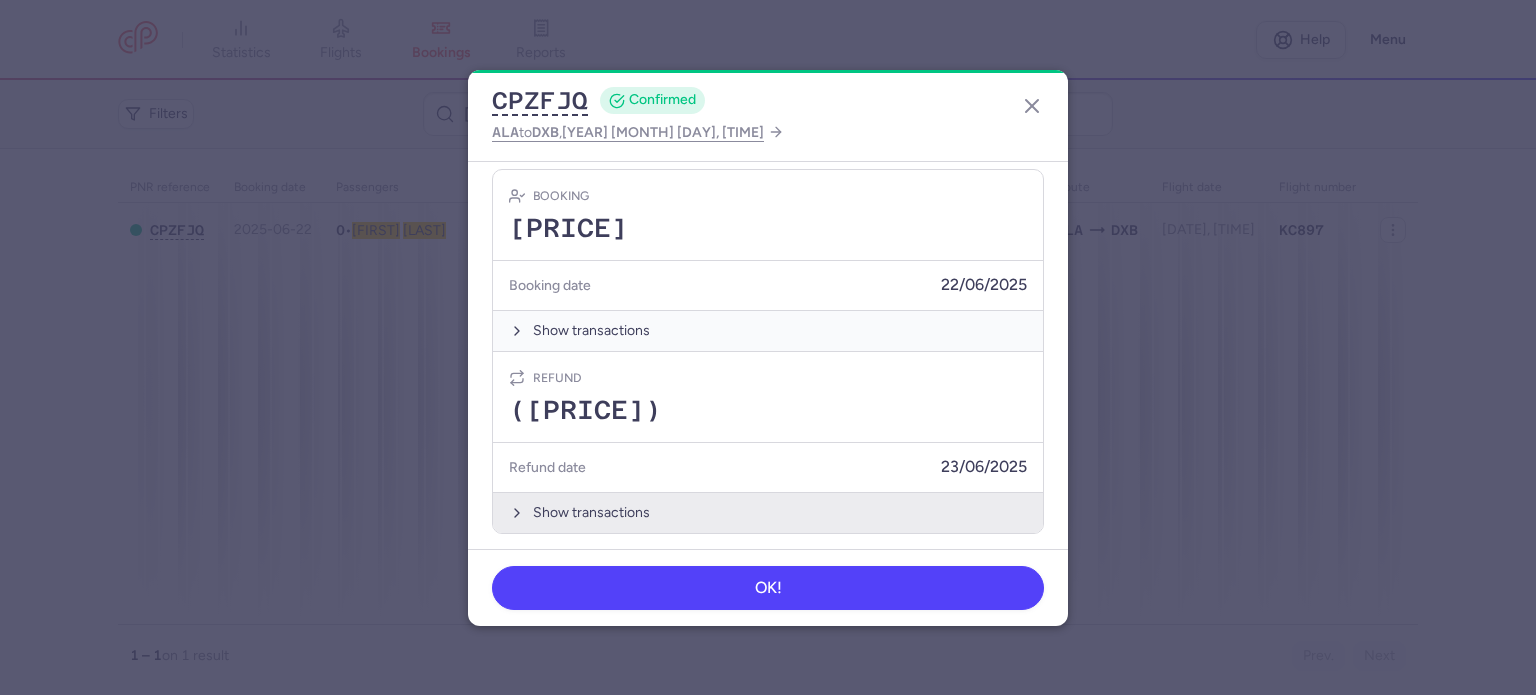 click on "Show transactions" at bounding box center (768, 512) 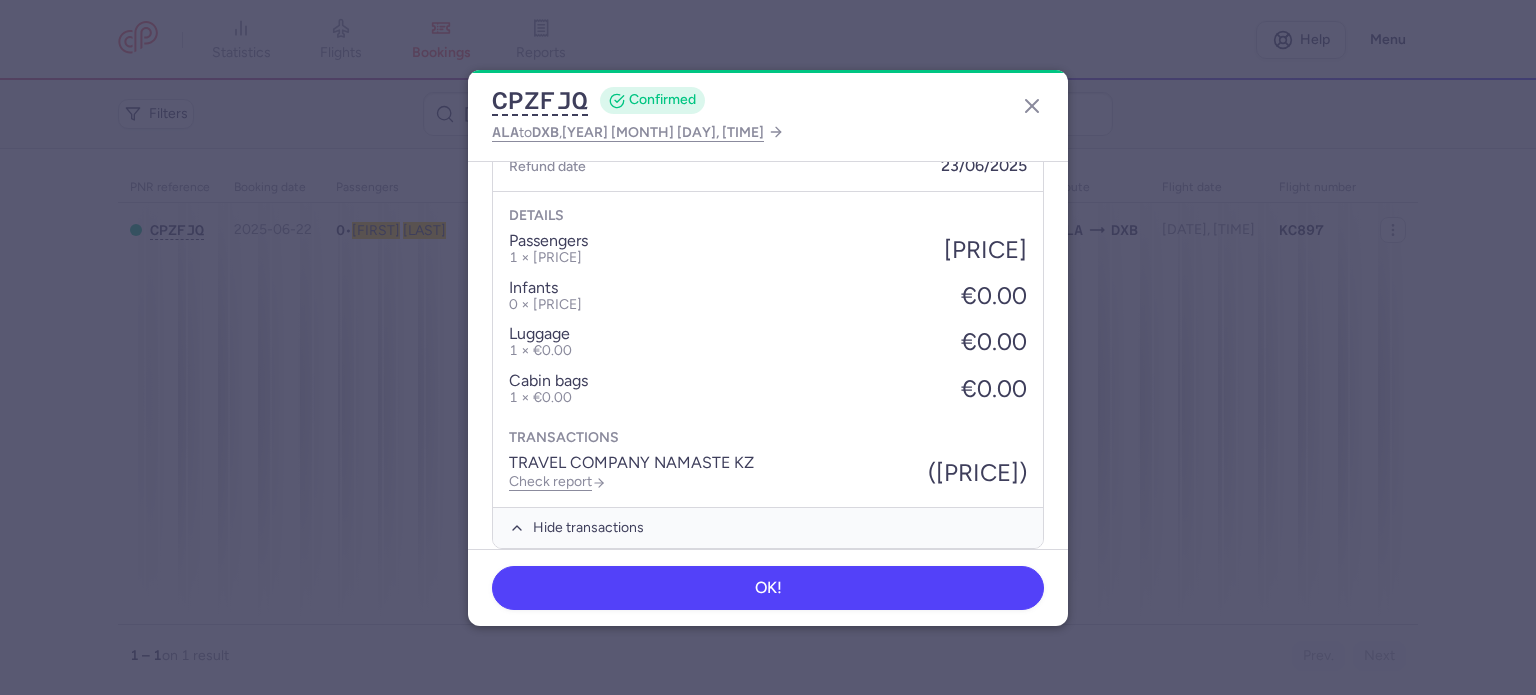 scroll, scrollTop: 920, scrollLeft: 0, axis: vertical 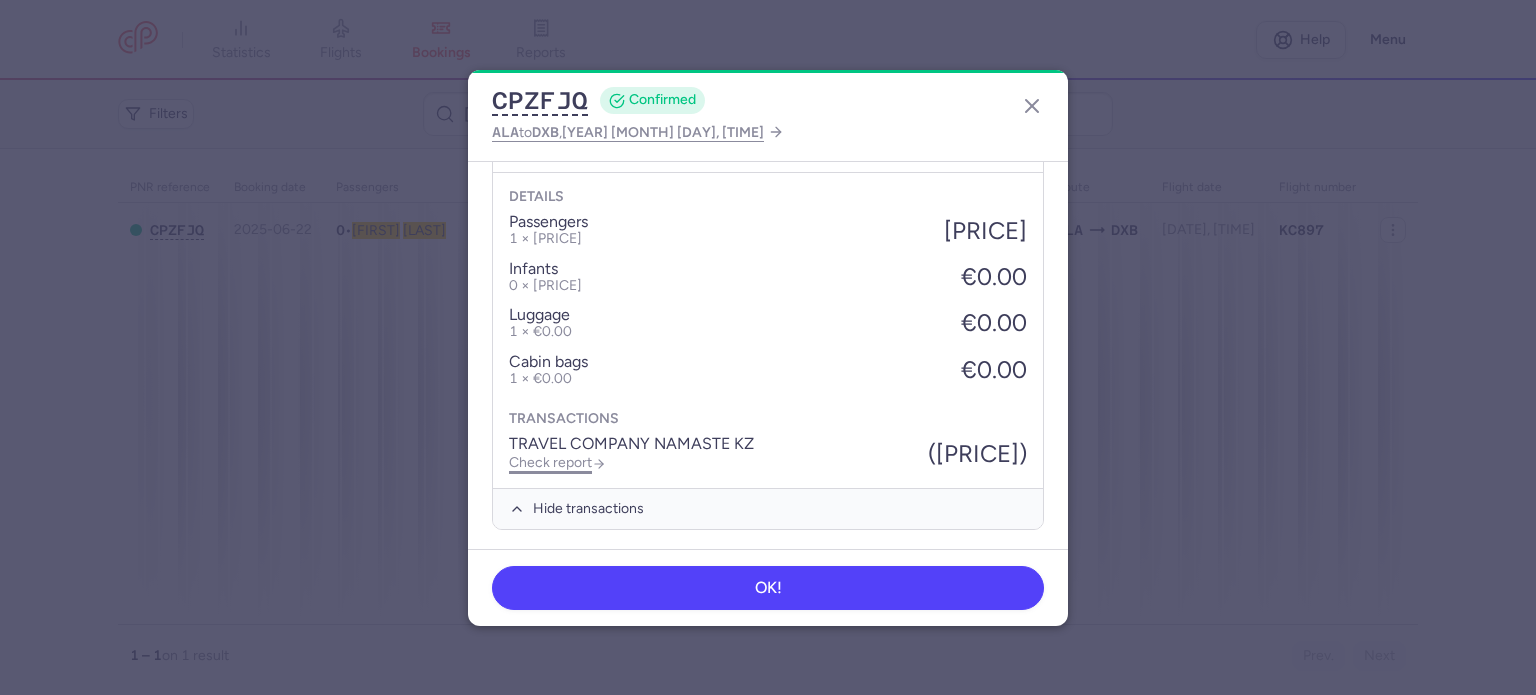 click on "Check report" 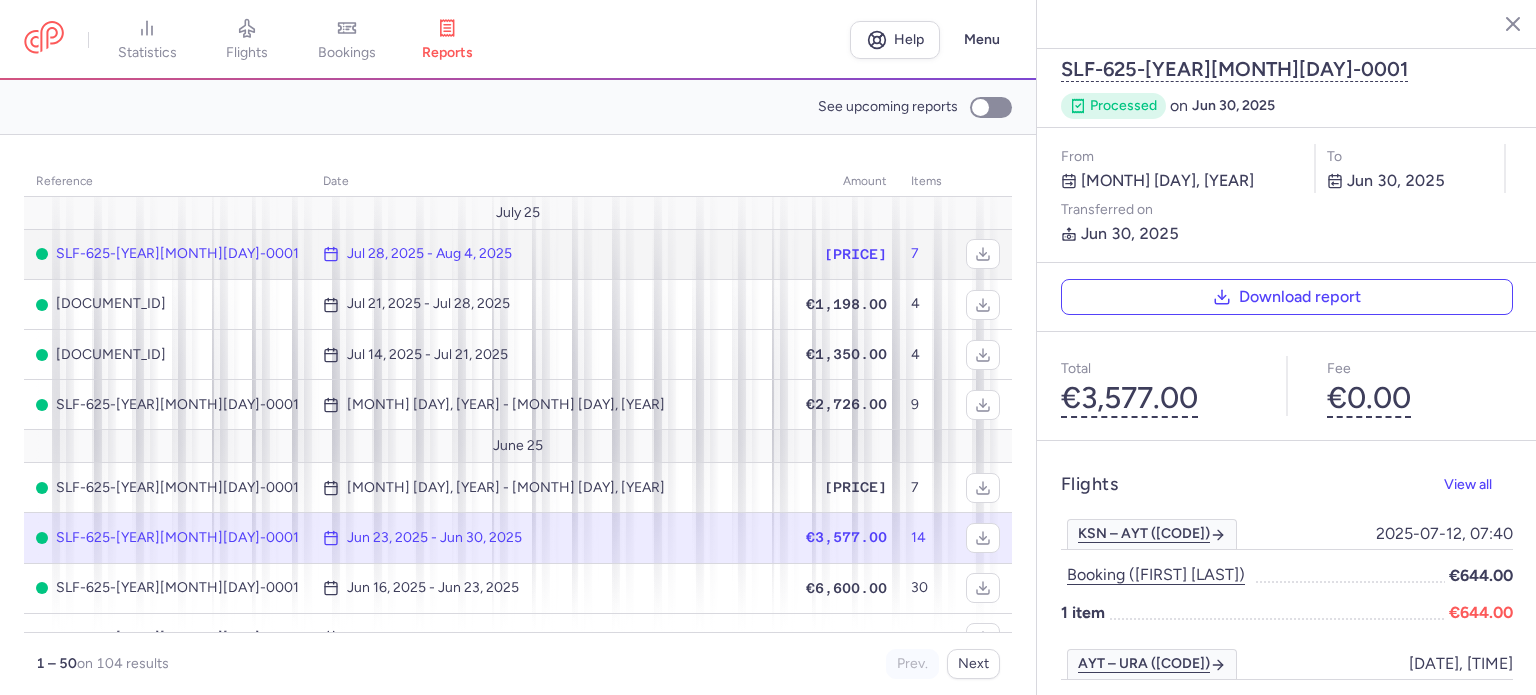 click on "[PRICE]" 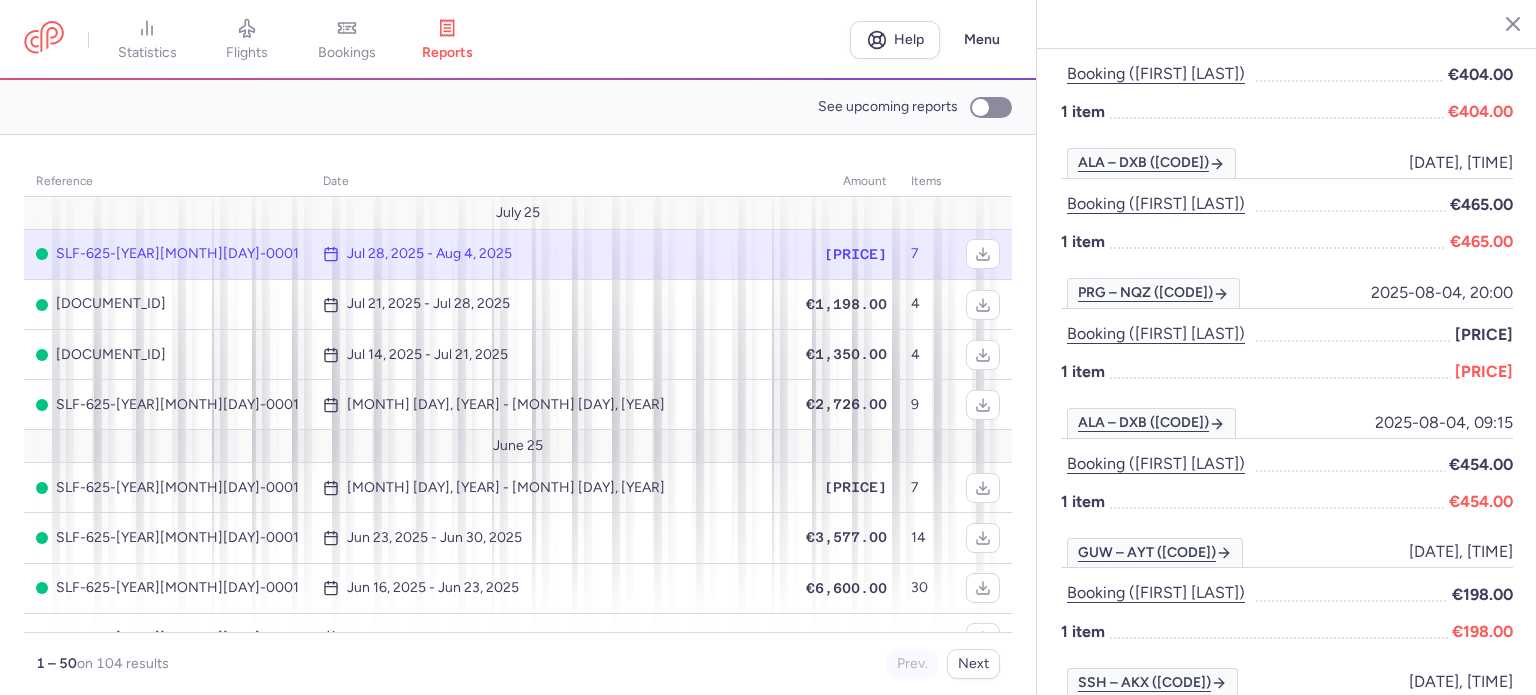 scroll, scrollTop: 656, scrollLeft: 0, axis: vertical 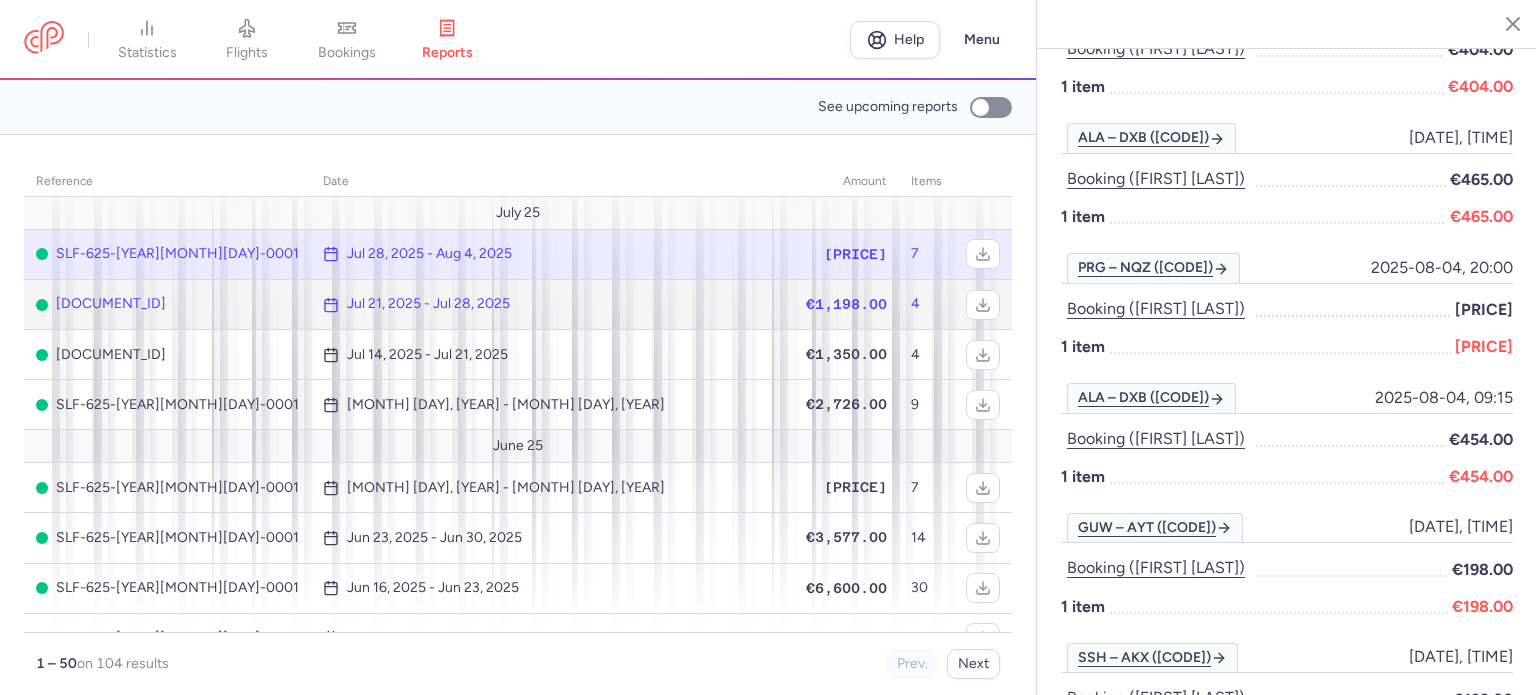 click on "€1,198.00" 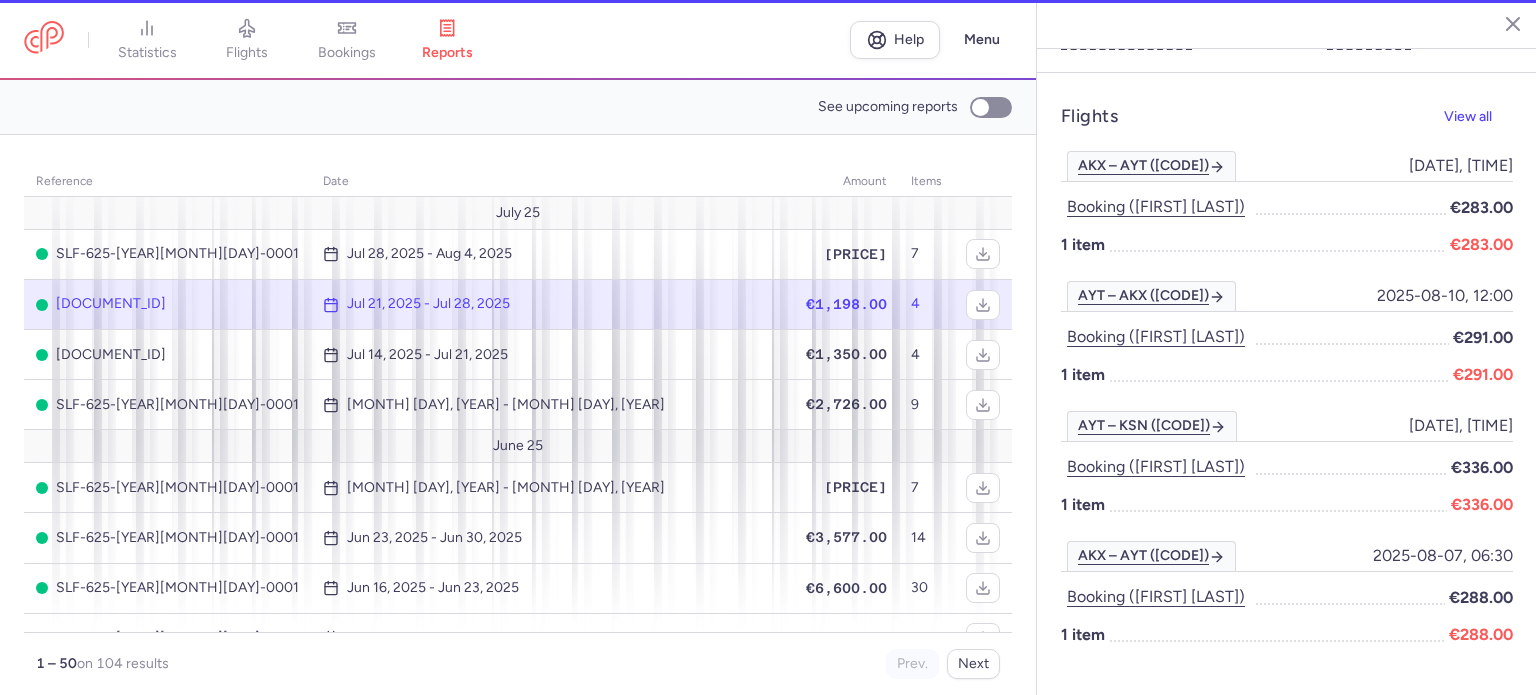 scroll, scrollTop: 265, scrollLeft: 0, axis: vertical 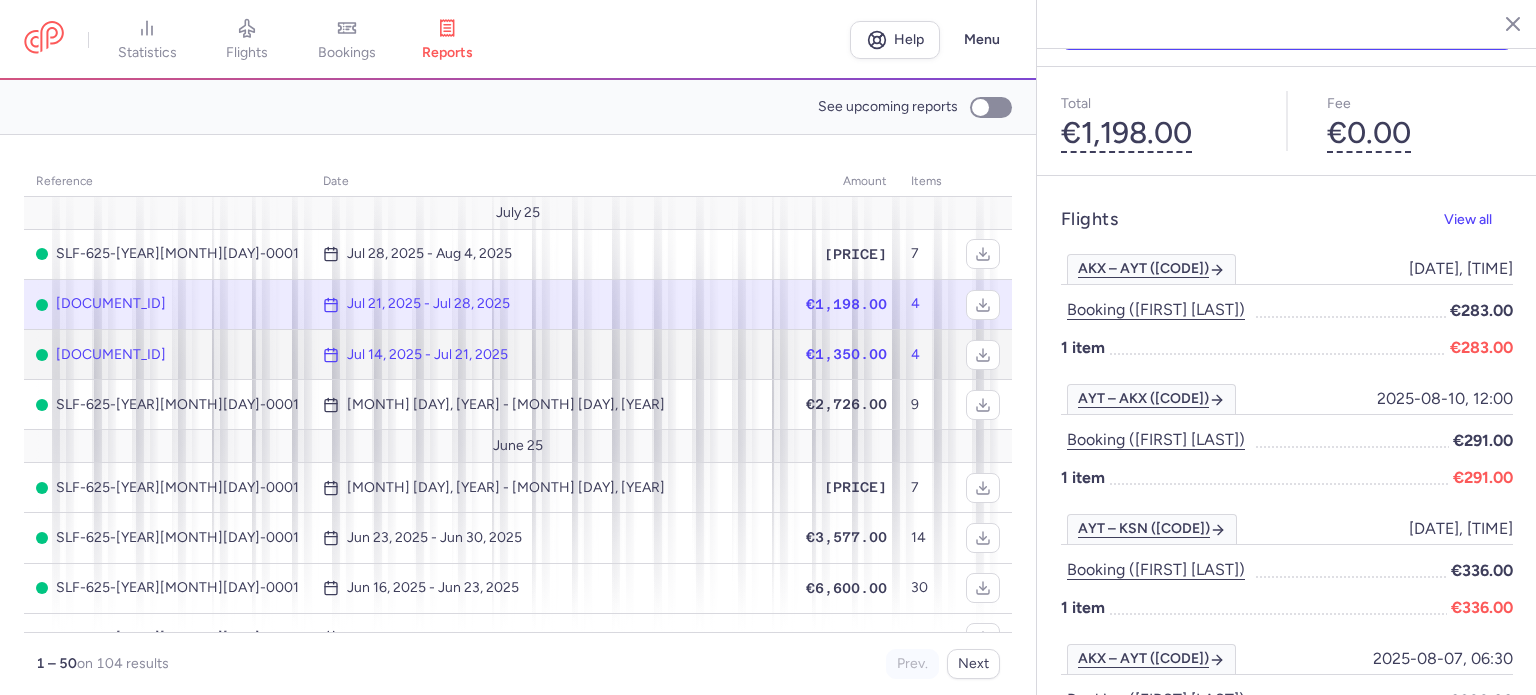 click on "€1,350.00" 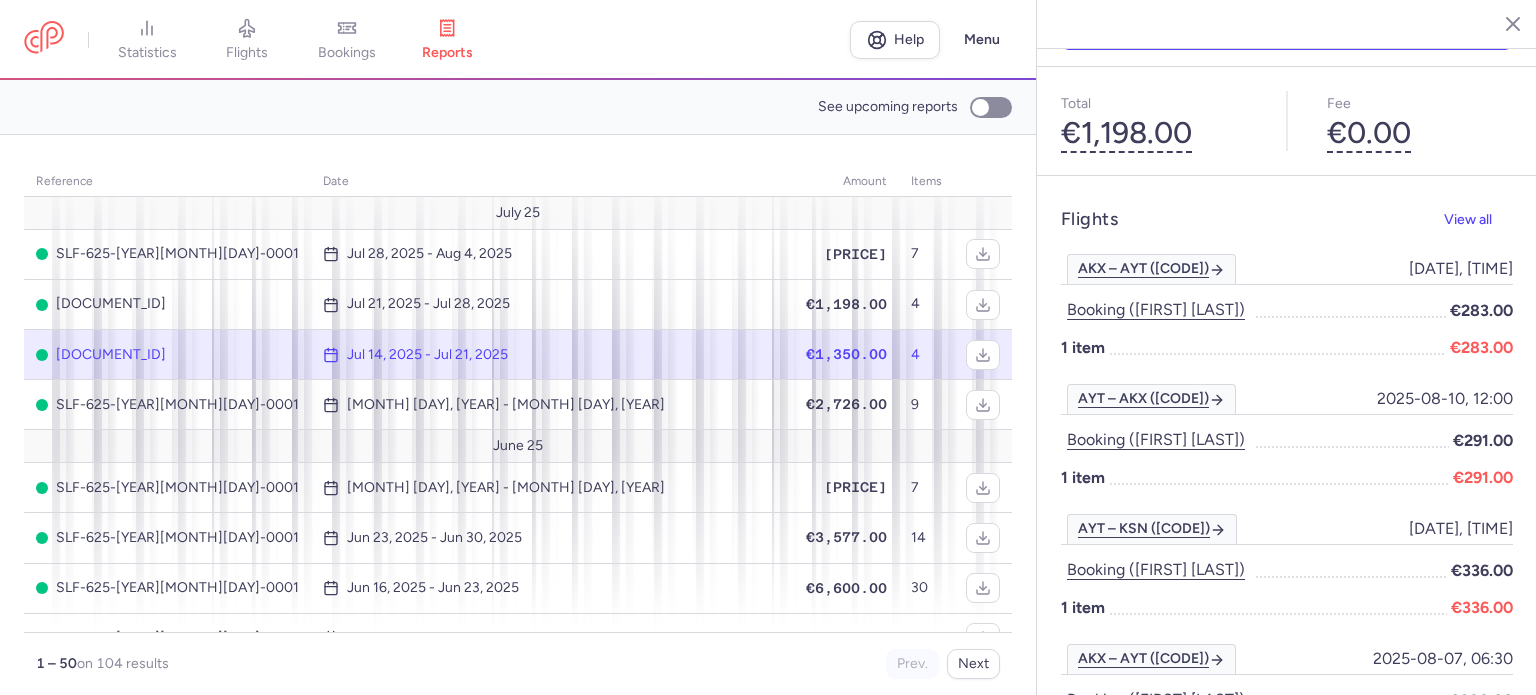 scroll, scrollTop: 170, scrollLeft: 0, axis: vertical 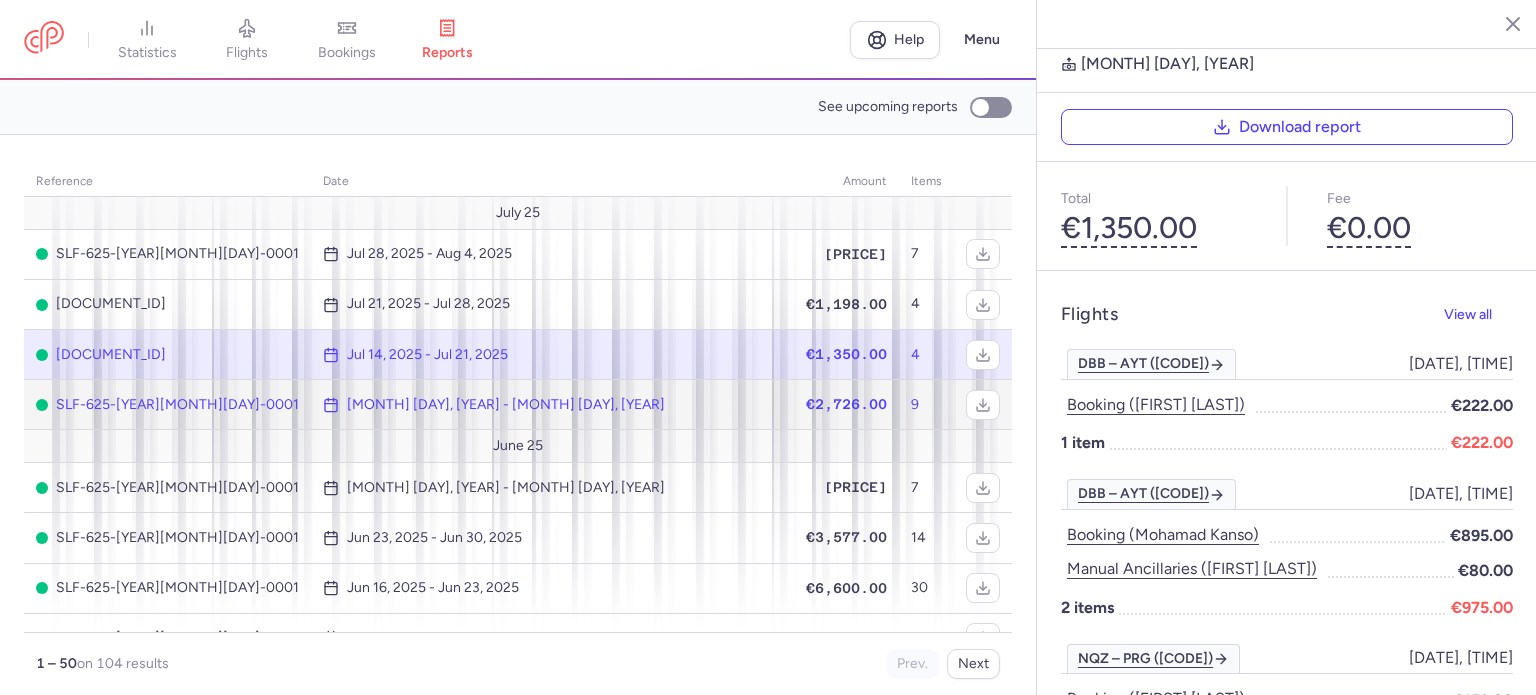 click on "€2,726.00" 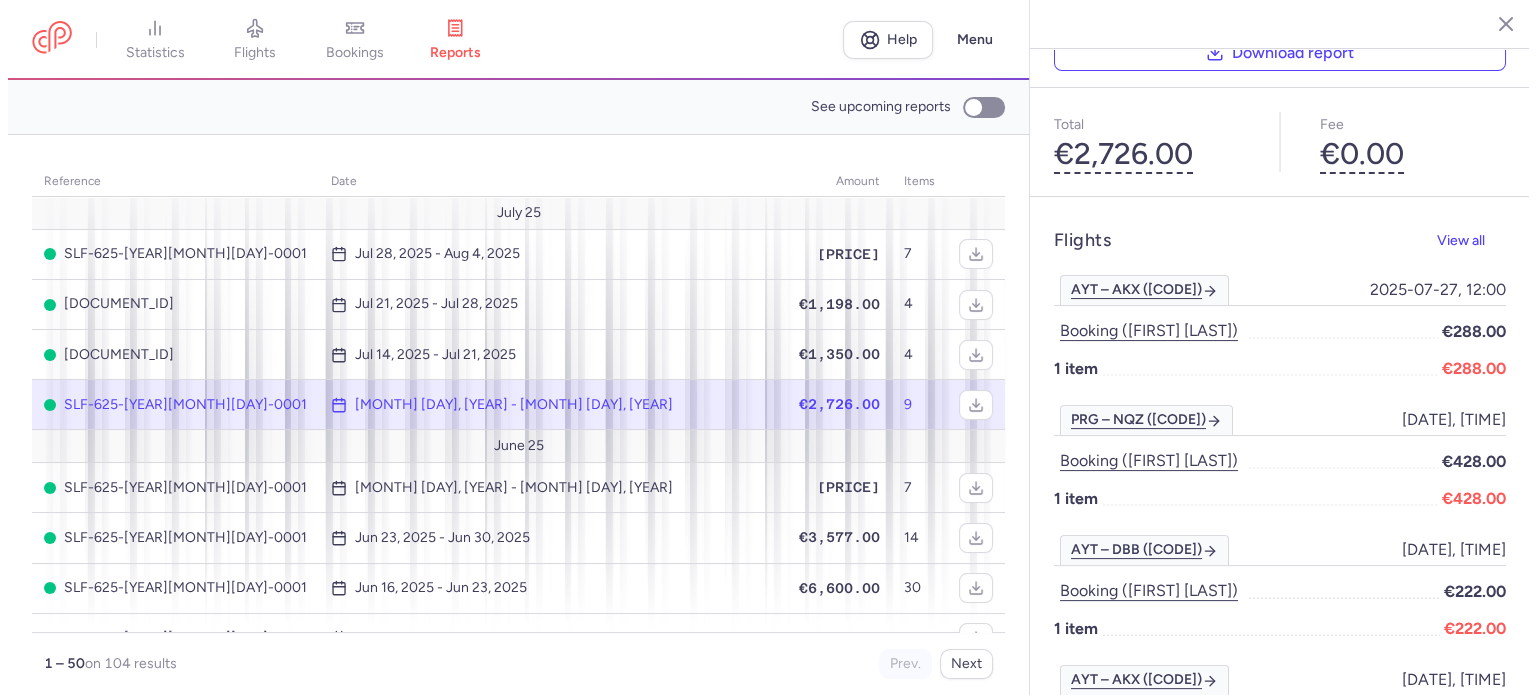 scroll, scrollTop: 117, scrollLeft: 0, axis: vertical 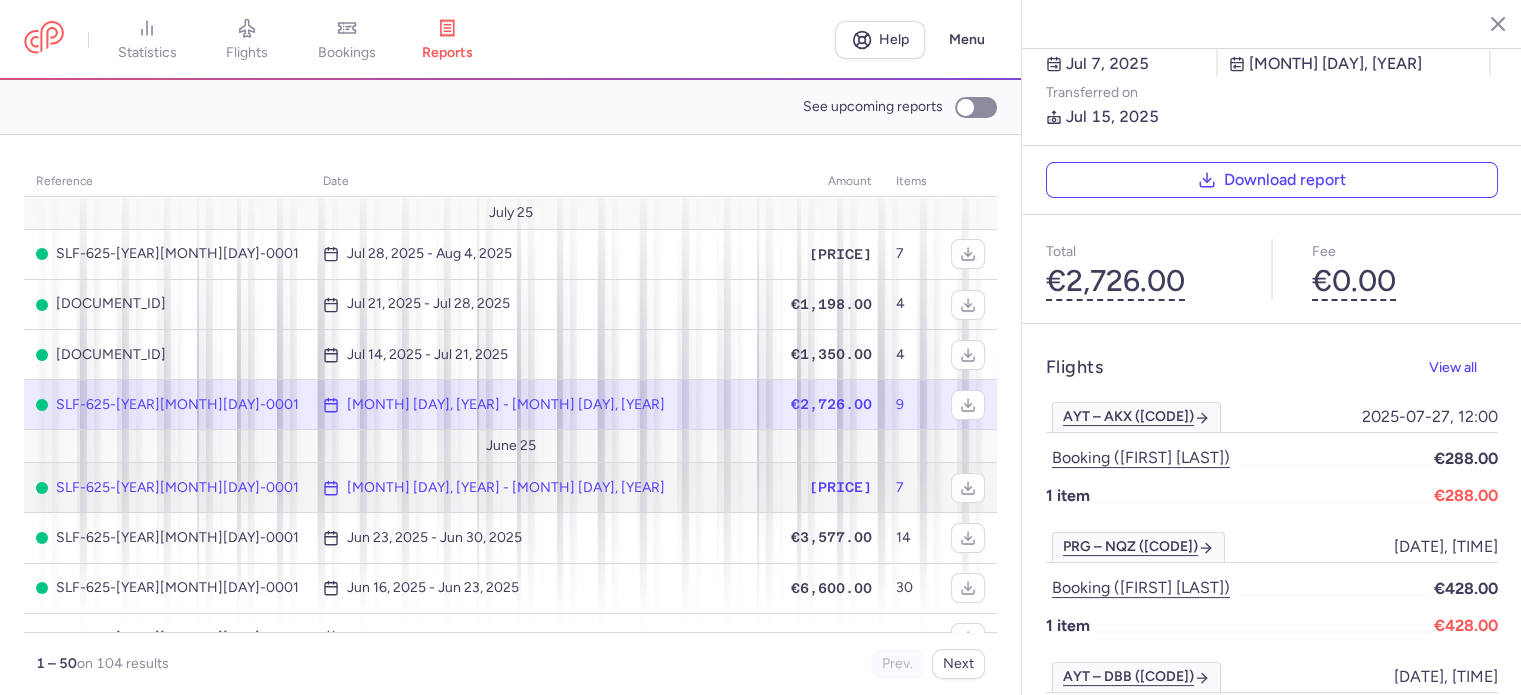 click on "[PRICE]" 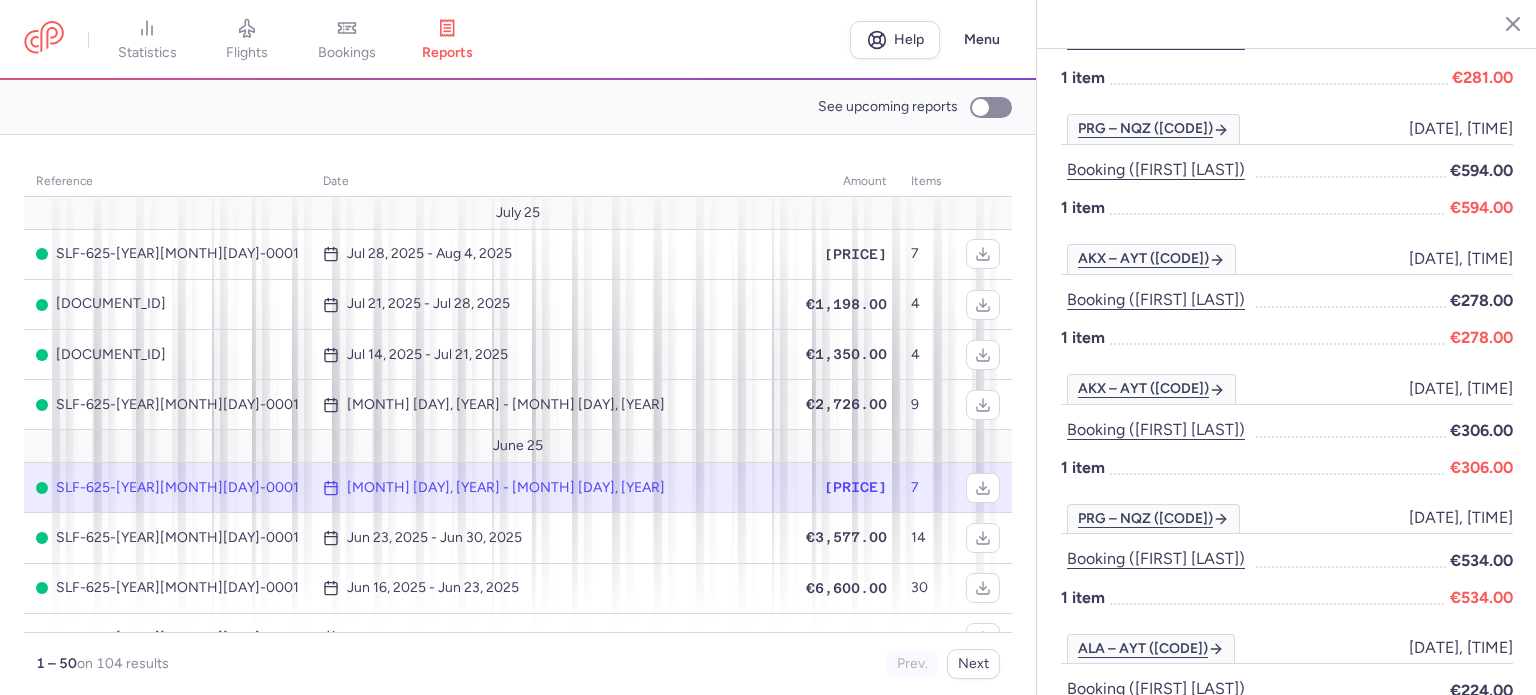 scroll, scrollTop: 656, scrollLeft: 0, axis: vertical 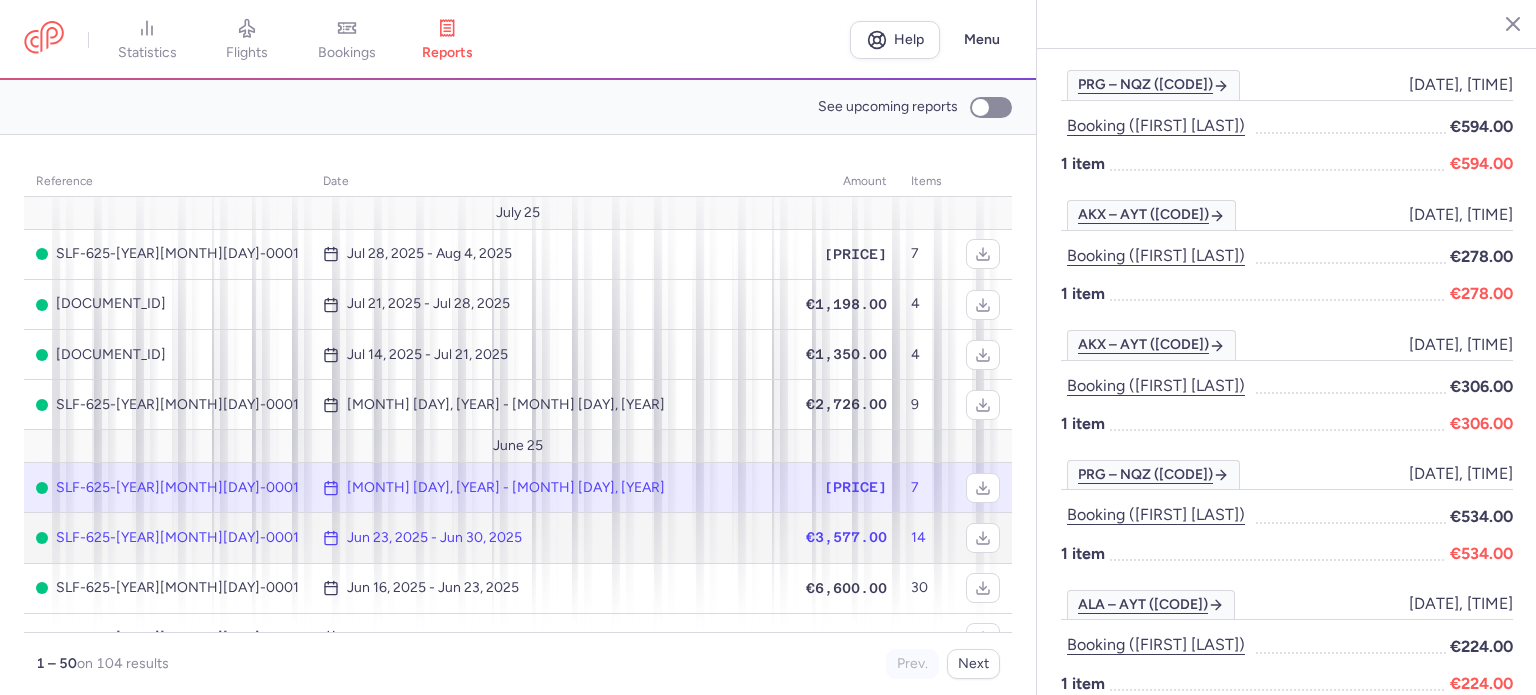 click on "€3,577.00" 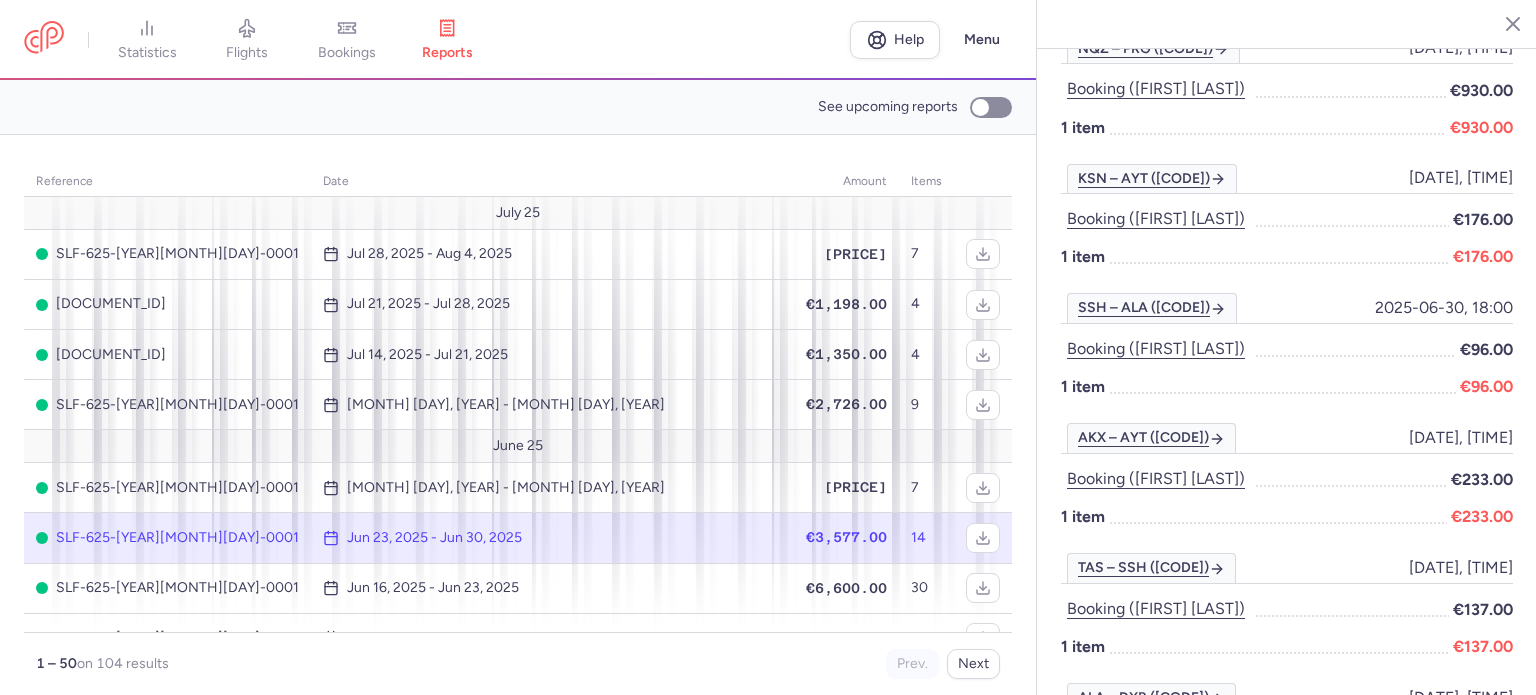 scroll, scrollTop: 1376, scrollLeft: 0, axis: vertical 